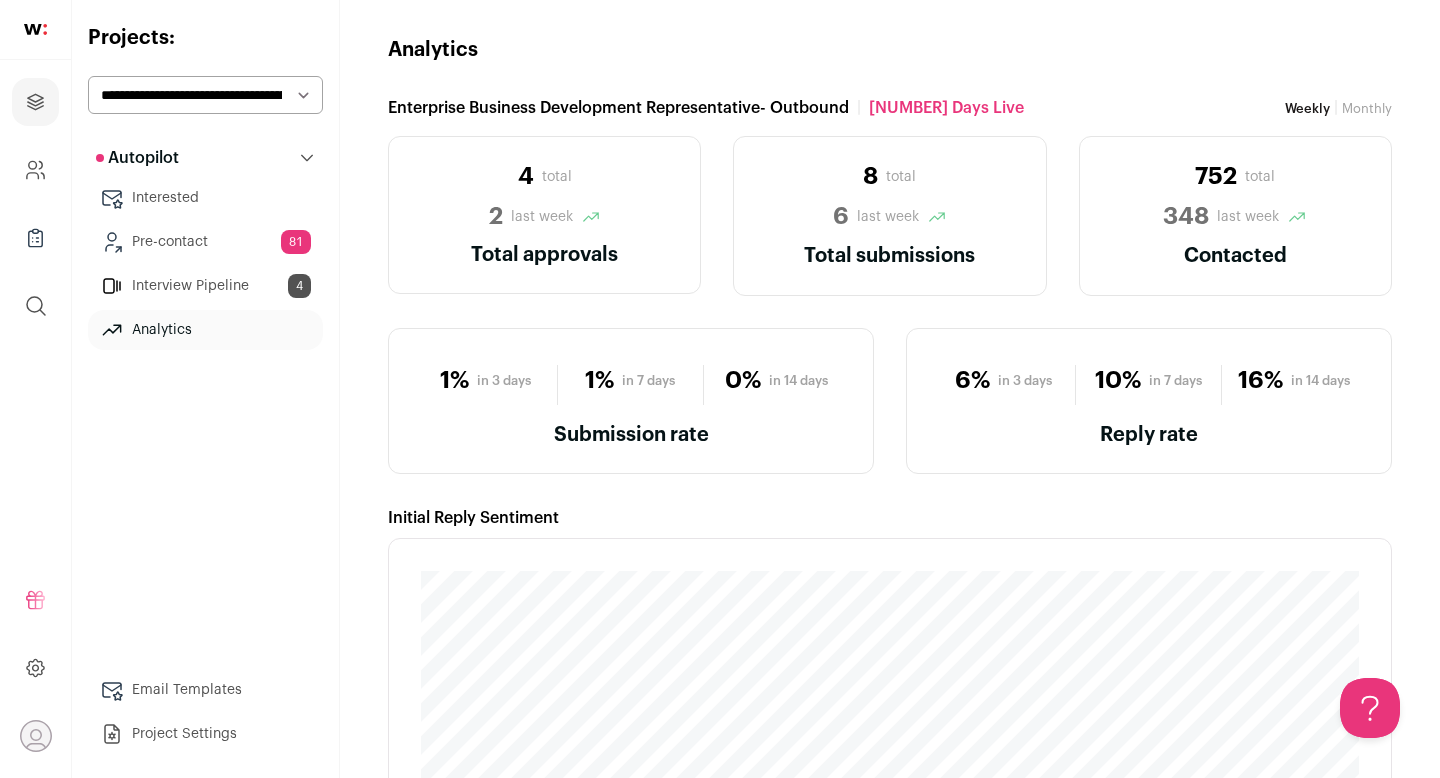 scroll, scrollTop: 0, scrollLeft: 0, axis: both 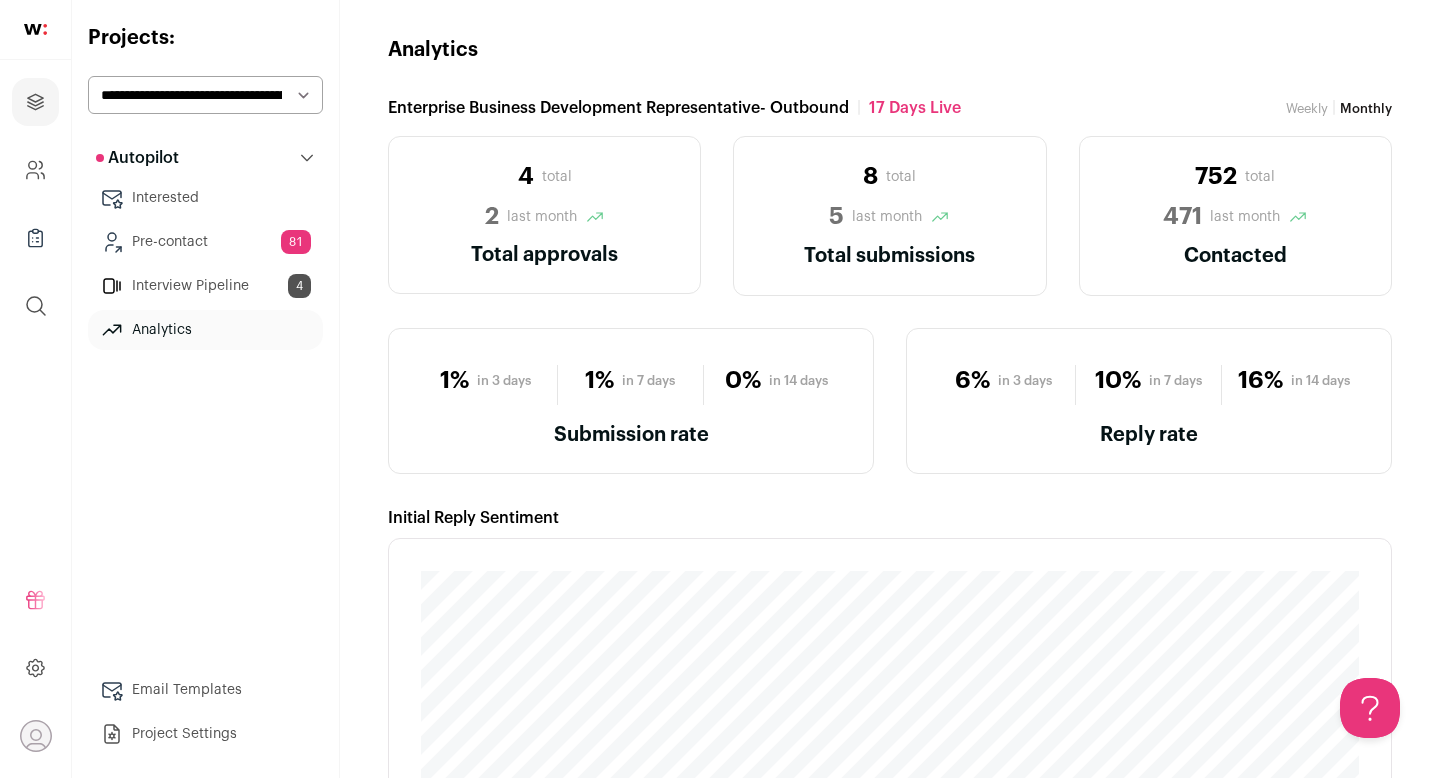 click on "**********" at bounding box center (205, 95) 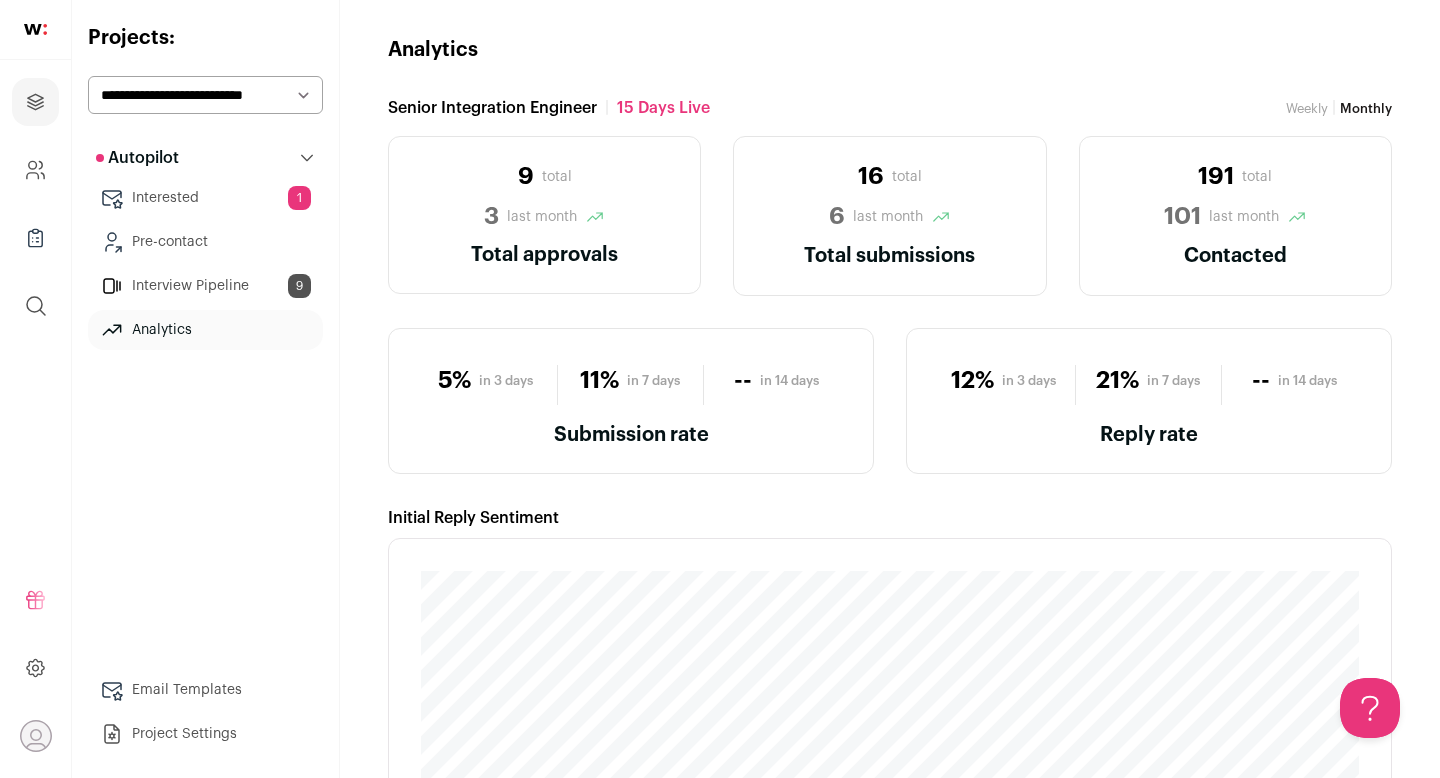 scroll, scrollTop: 0, scrollLeft: 0, axis: both 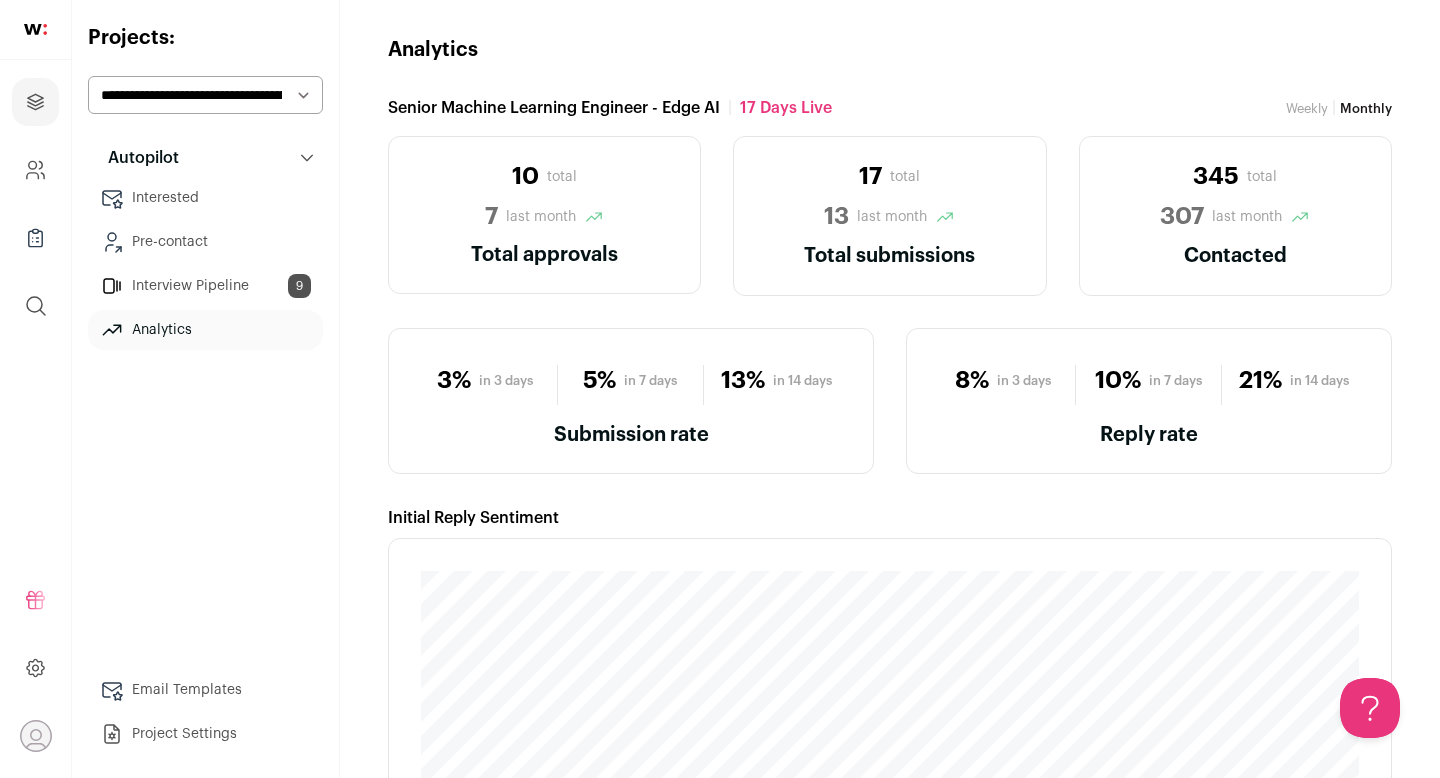 click on "**********" at bounding box center (205, 95) 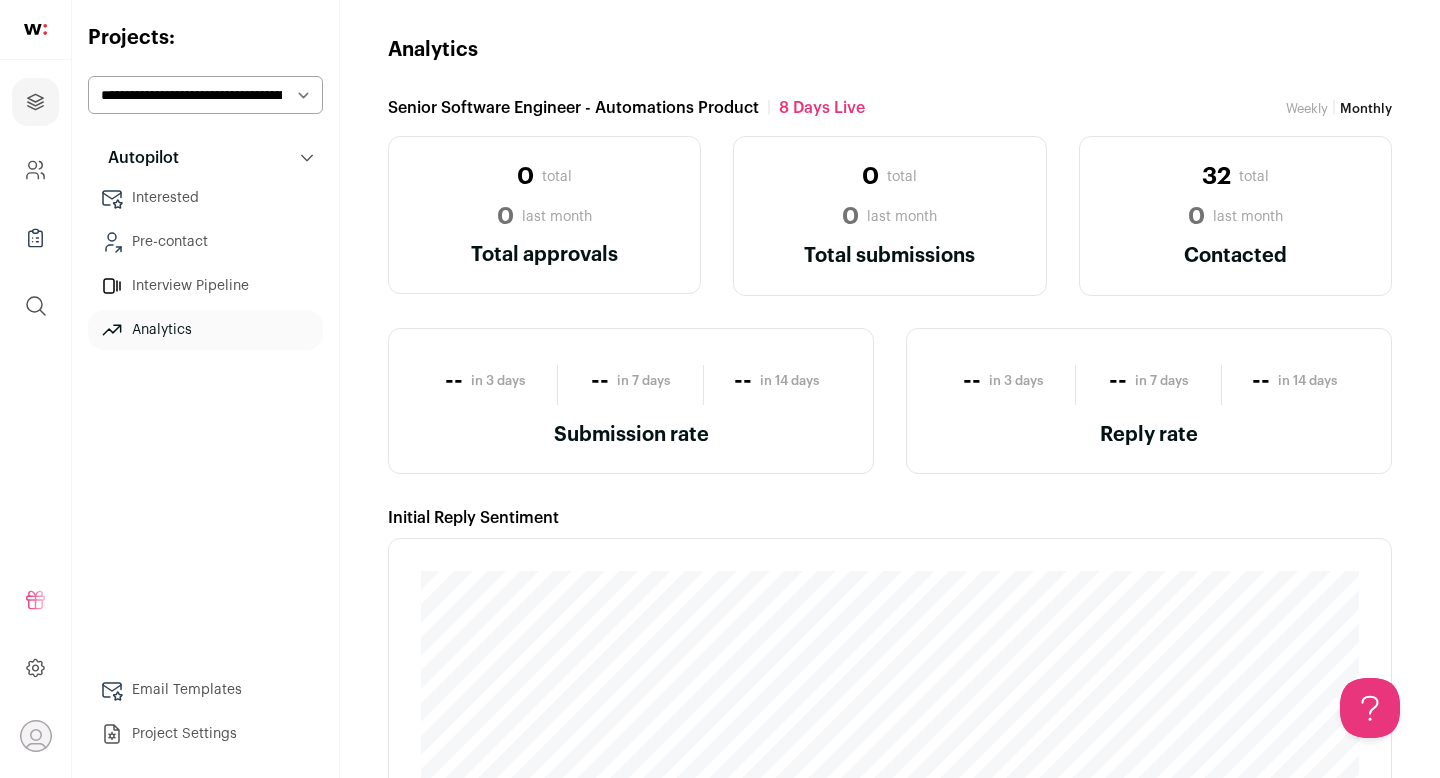 scroll, scrollTop: 0, scrollLeft: 0, axis: both 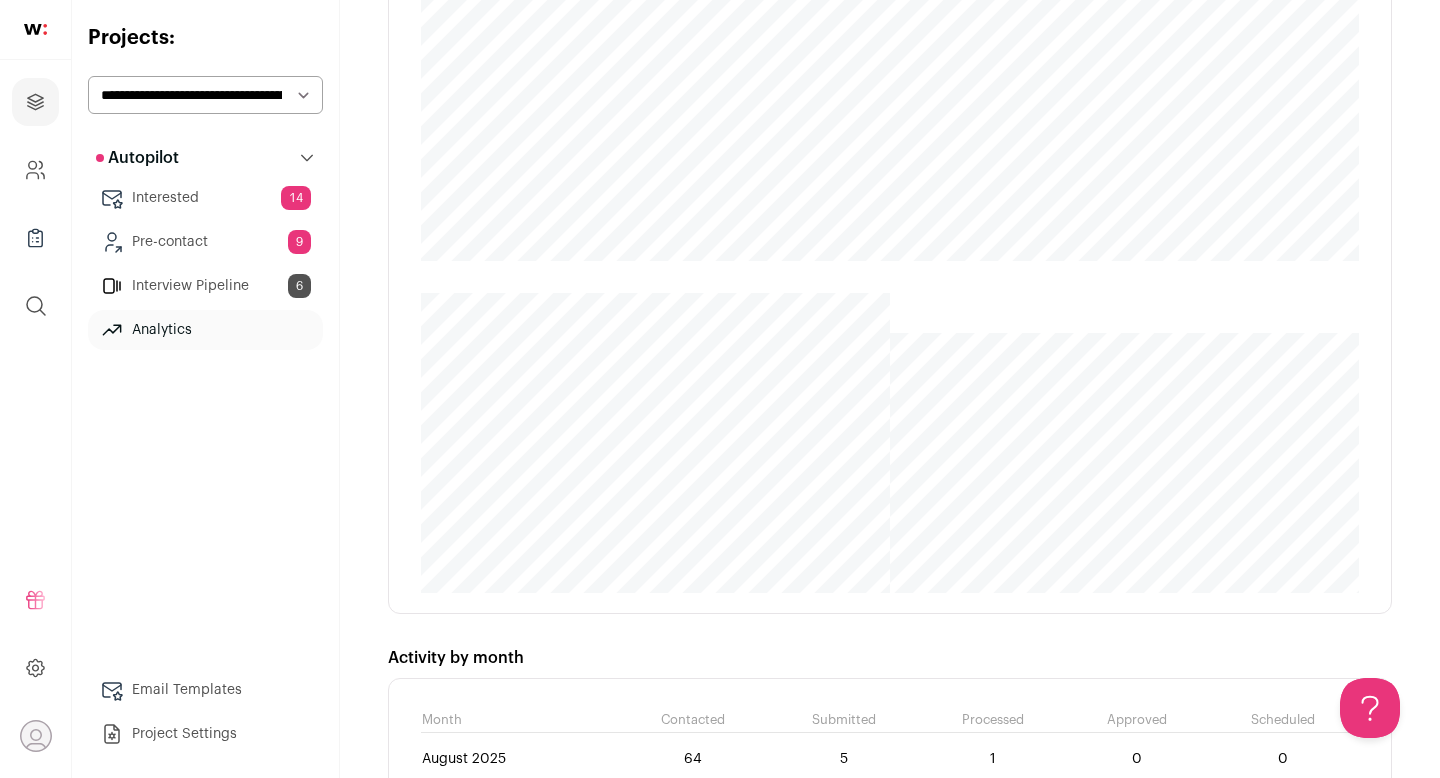 click on "Interview Pipeline
6" at bounding box center (205, 286) 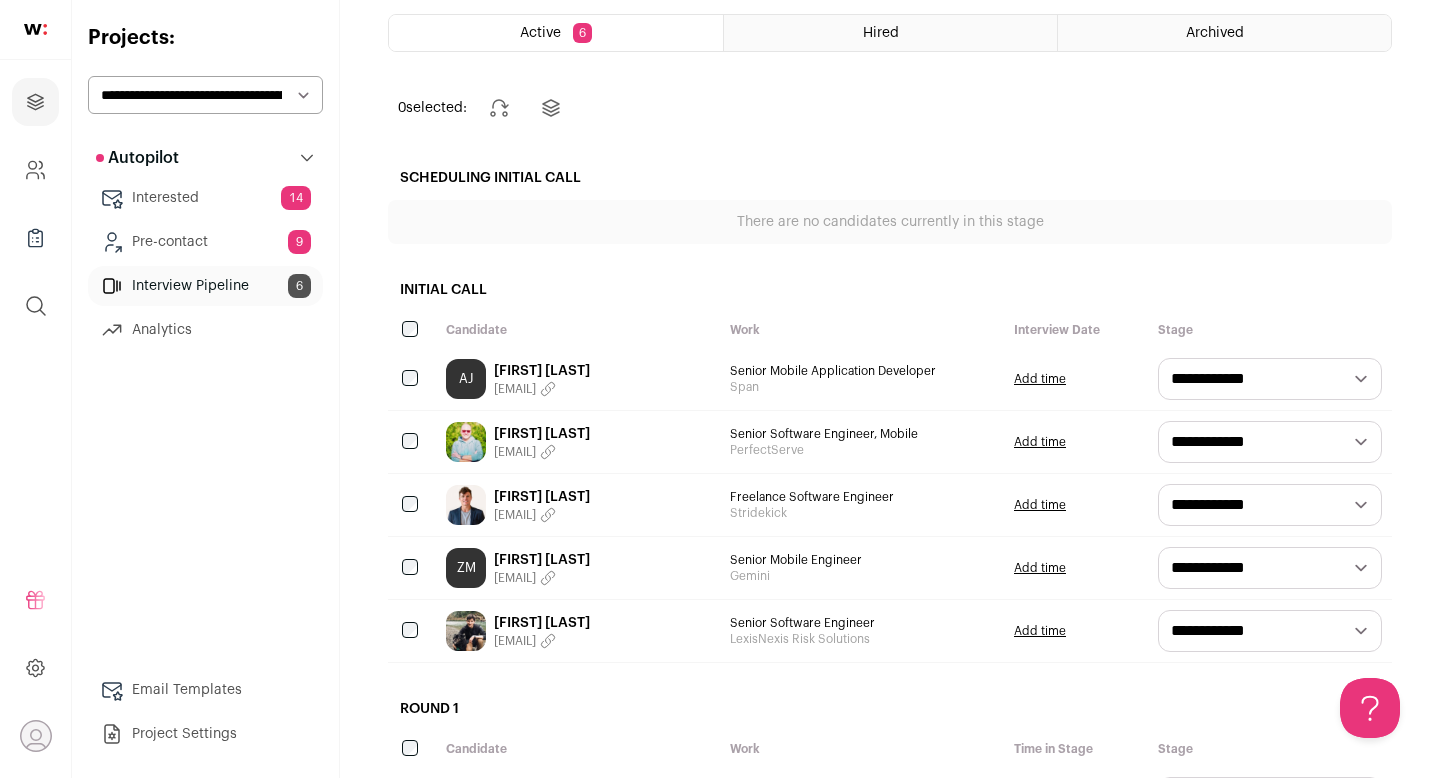 scroll, scrollTop: 0, scrollLeft: 0, axis: both 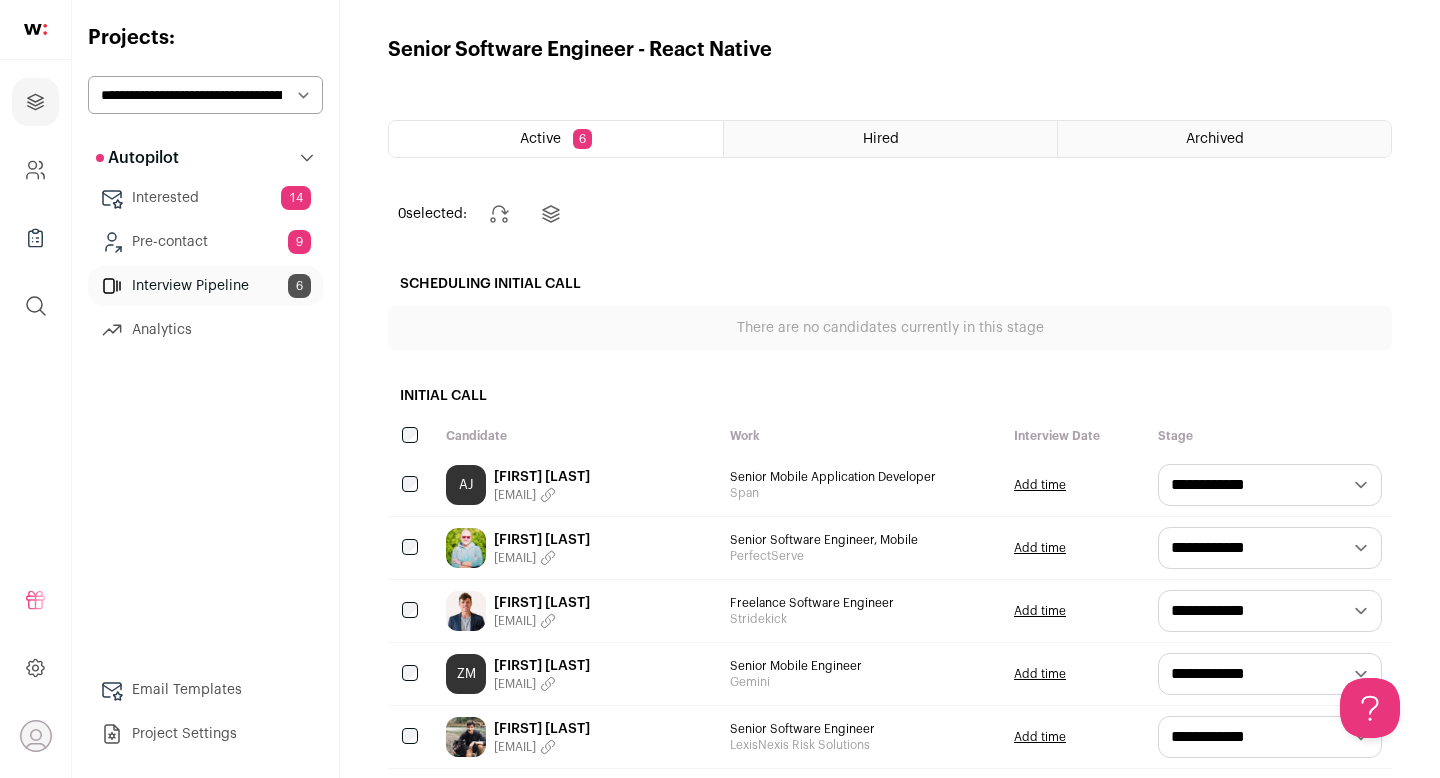 click on "**********" at bounding box center (205, 95) 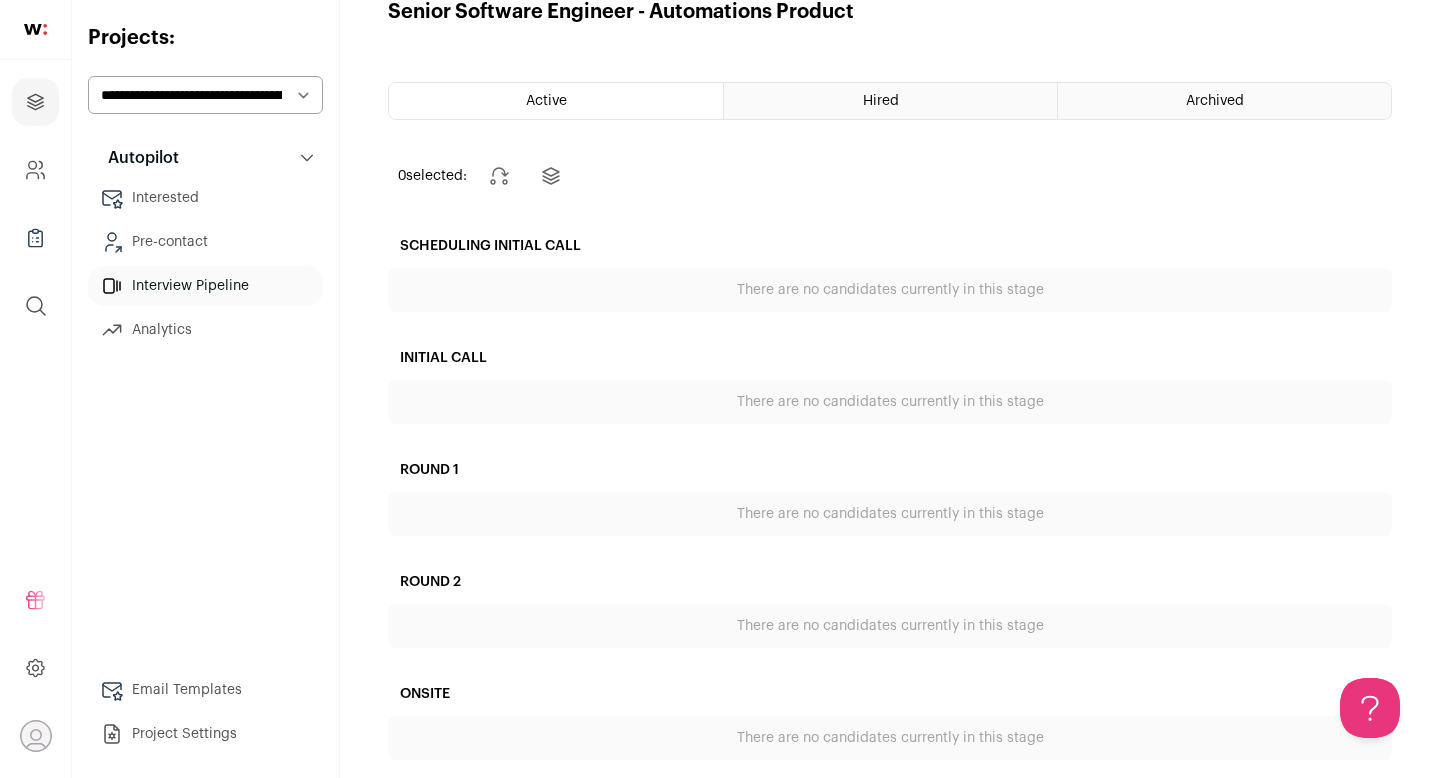 scroll, scrollTop: 0, scrollLeft: 0, axis: both 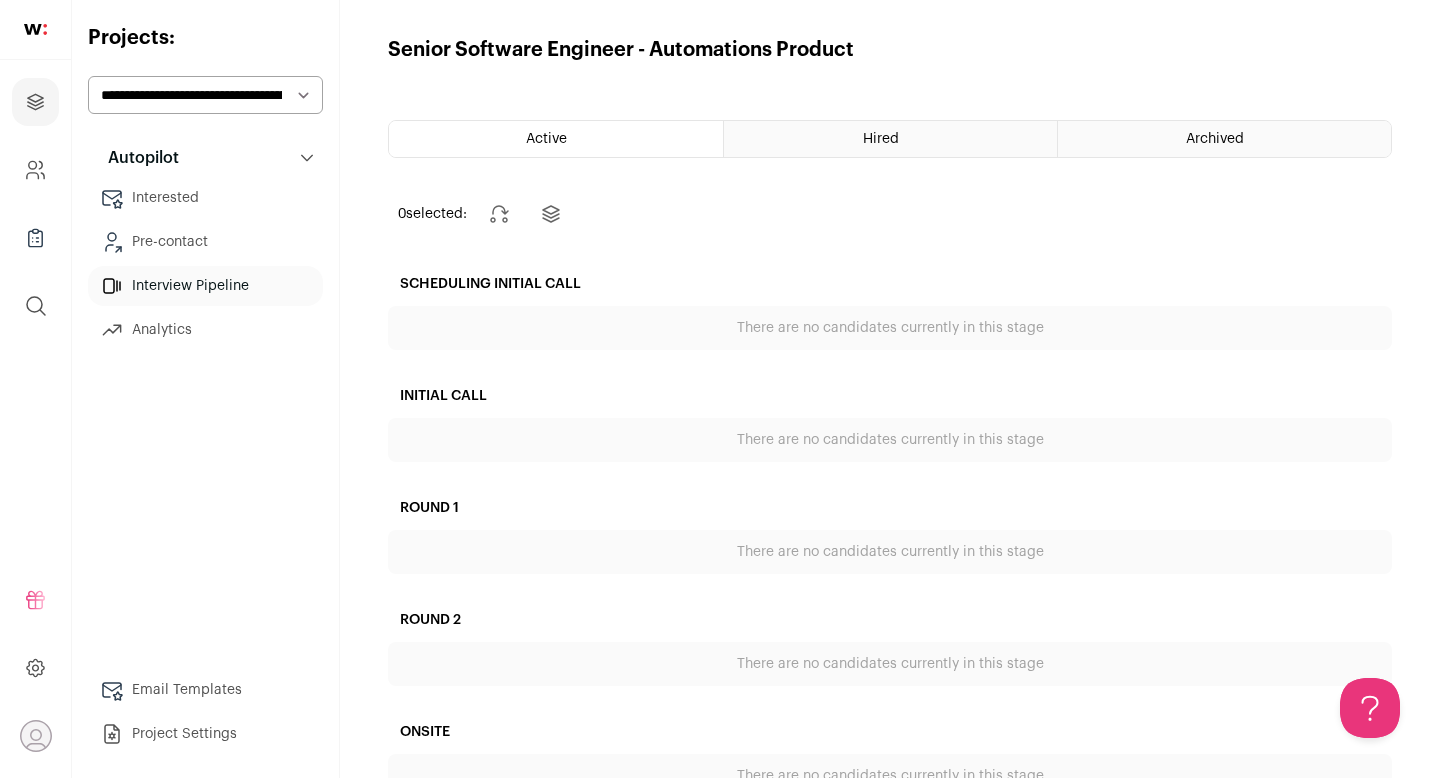 click on "**********" at bounding box center (205, 95) 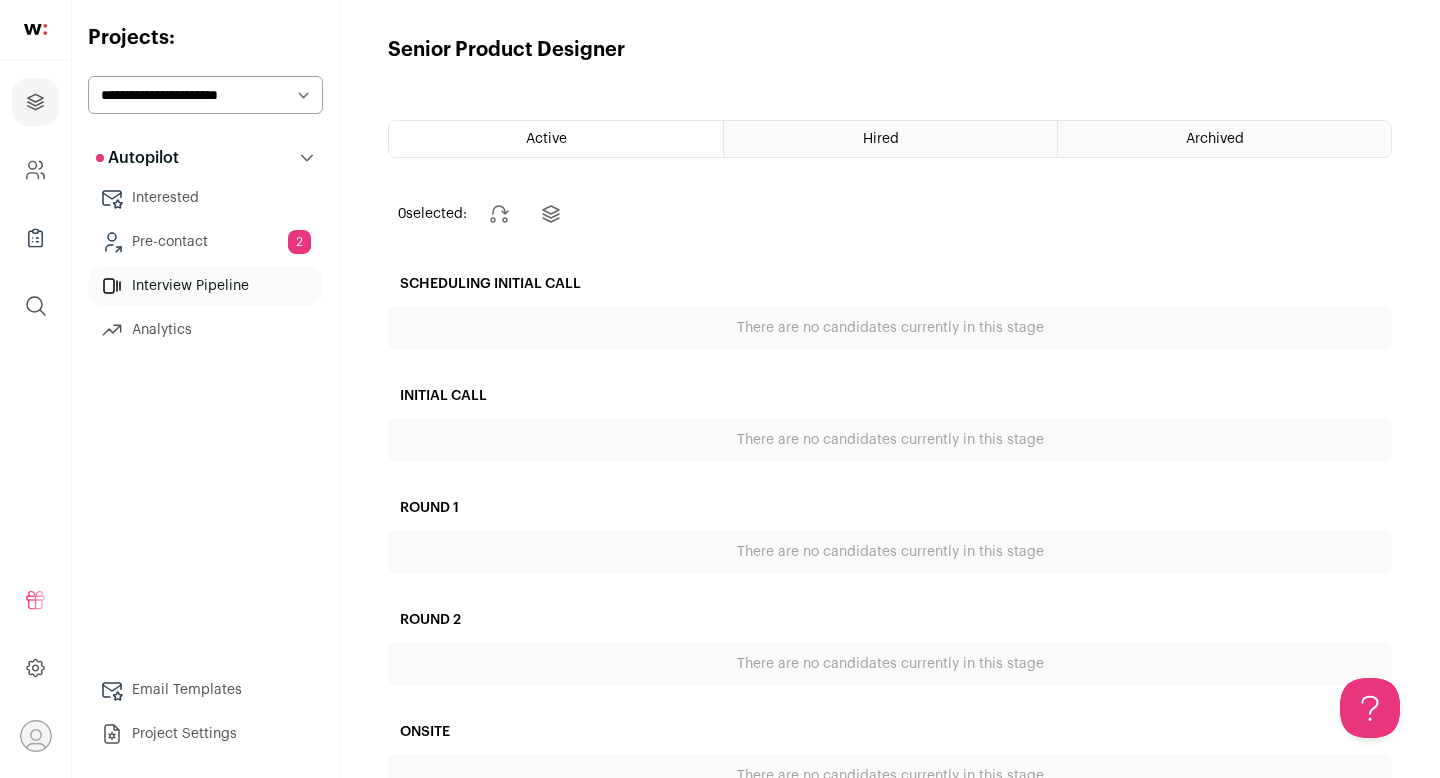 scroll, scrollTop: 0, scrollLeft: 0, axis: both 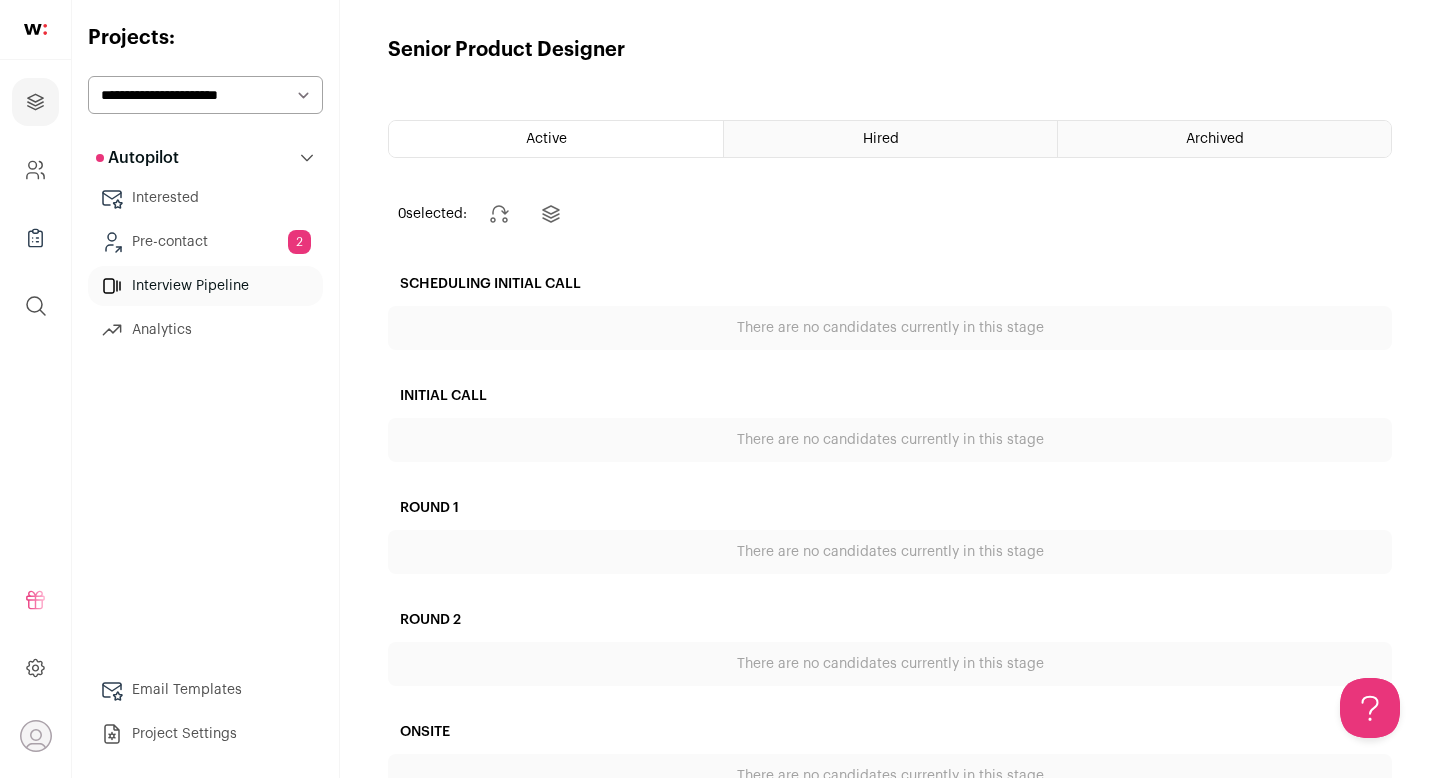 click on "Pre-contact
2" at bounding box center [205, 242] 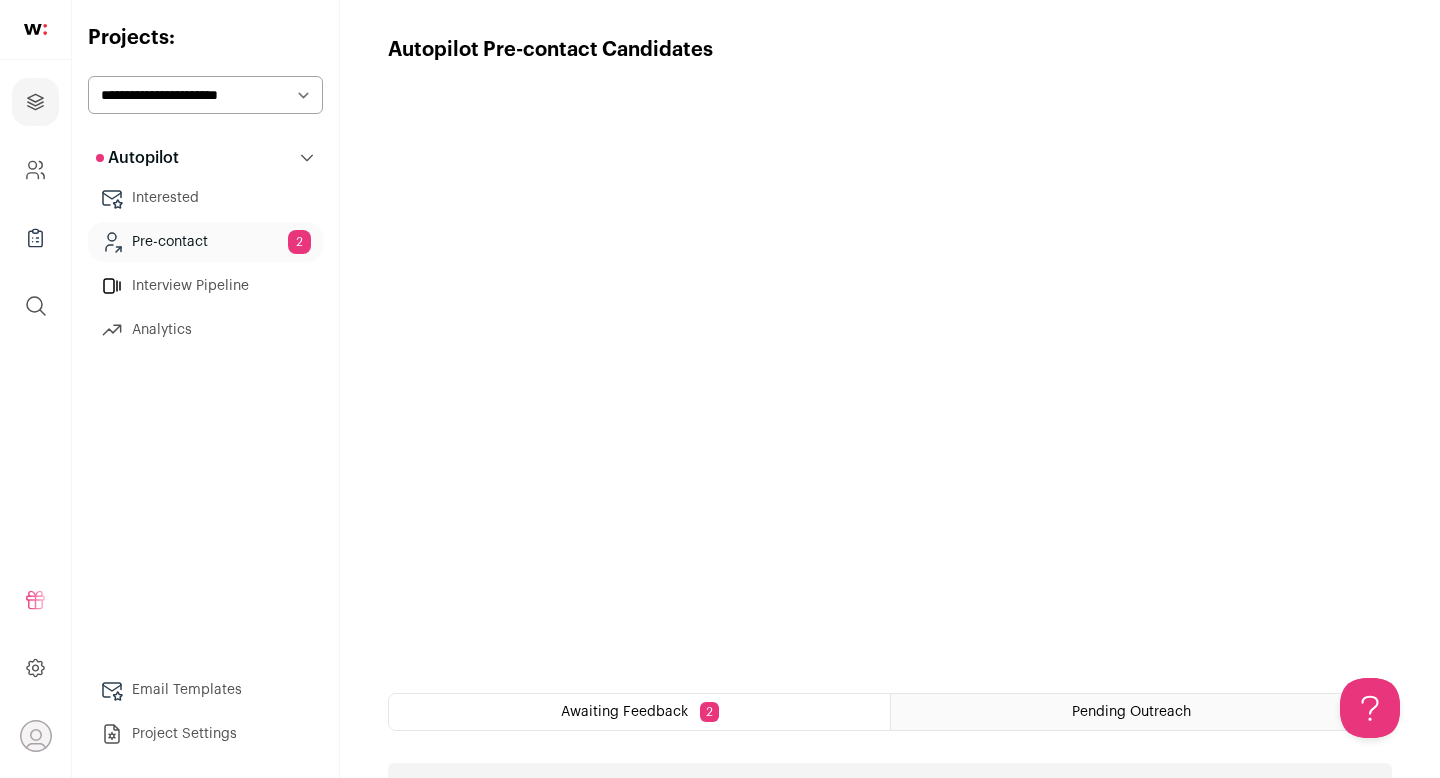 scroll, scrollTop: 0, scrollLeft: 0, axis: both 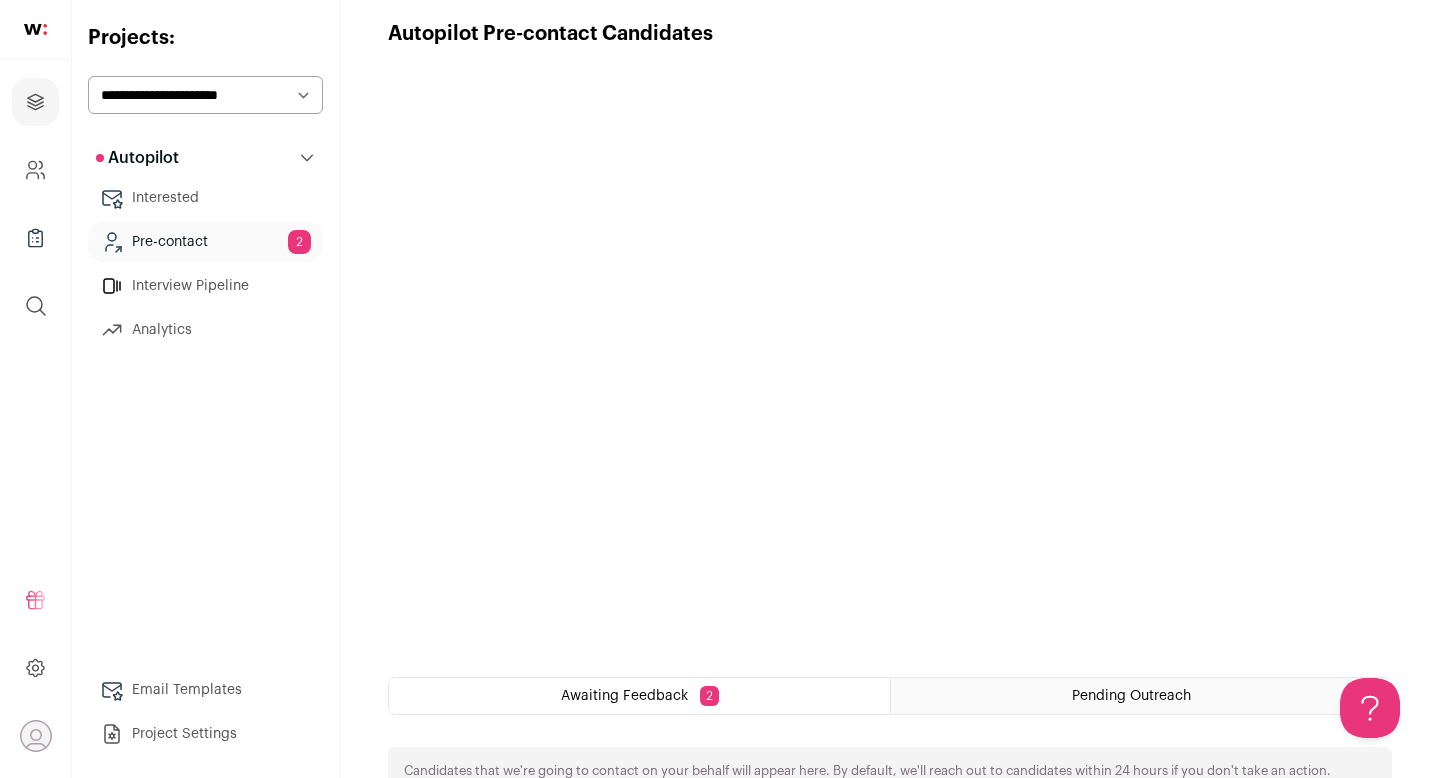 click on "**********" at bounding box center [205, 95] 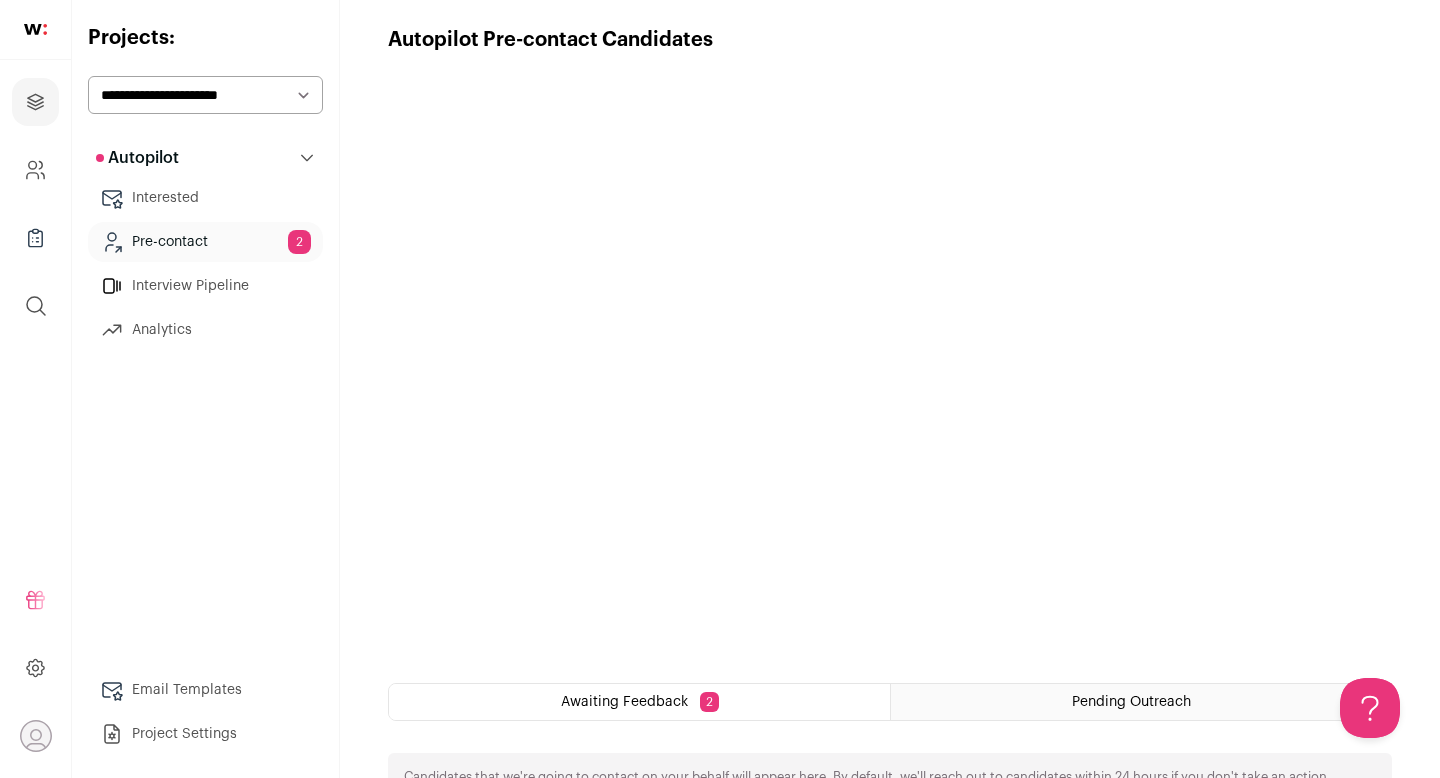 select on "*****" 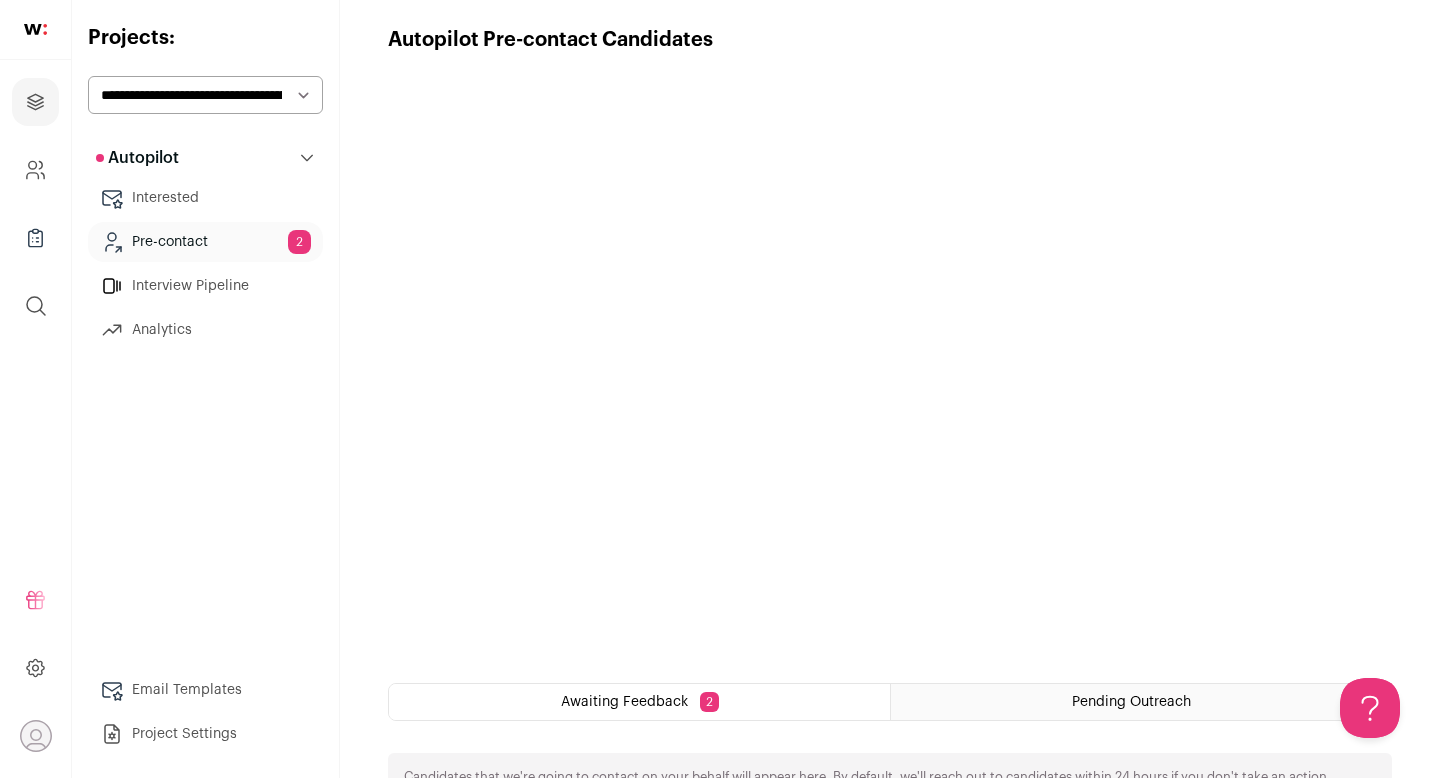 scroll, scrollTop: 13, scrollLeft: 0, axis: vertical 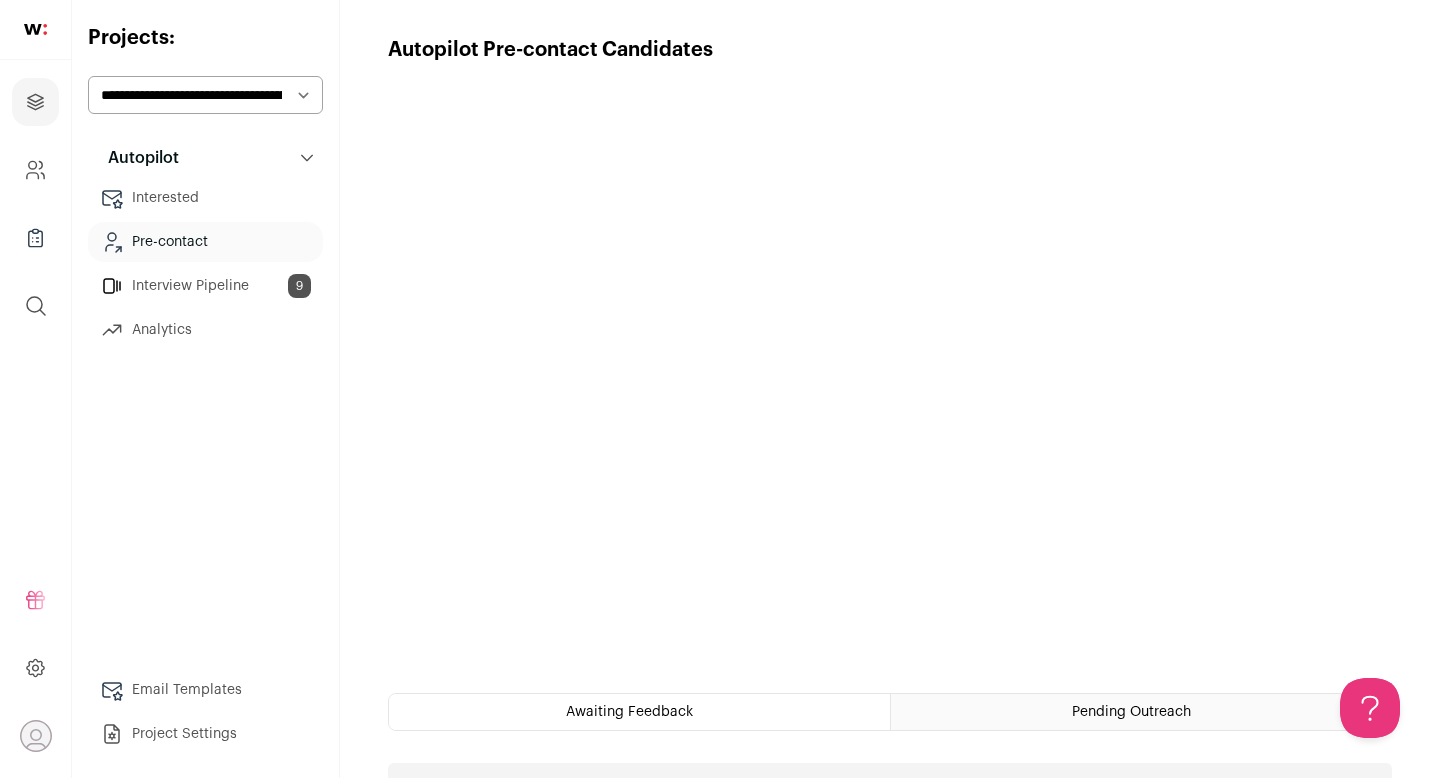 click on "Interview Pipeline
9" at bounding box center (205, 286) 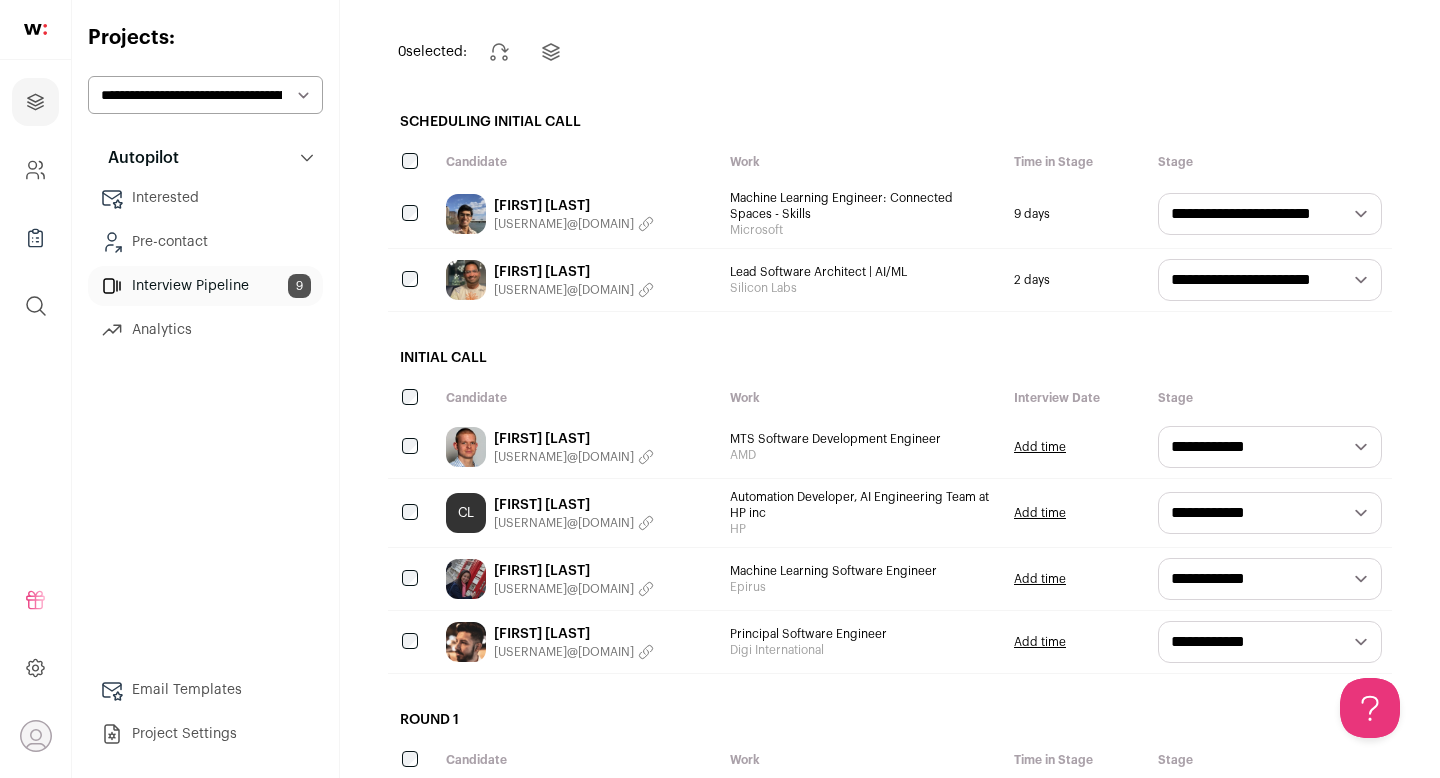 scroll, scrollTop: 0, scrollLeft: 0, axis: both 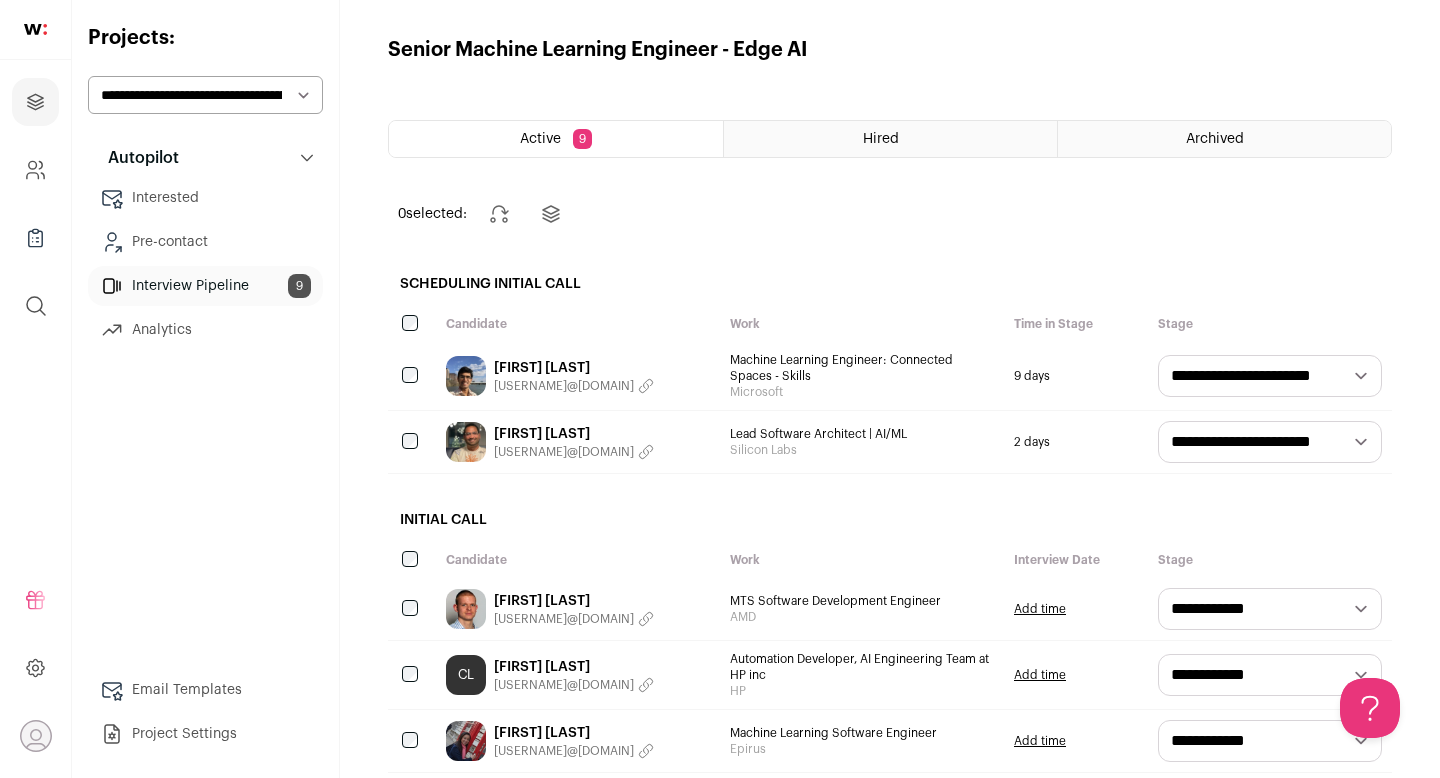 click on "**********" at bounding box center (205, 95) 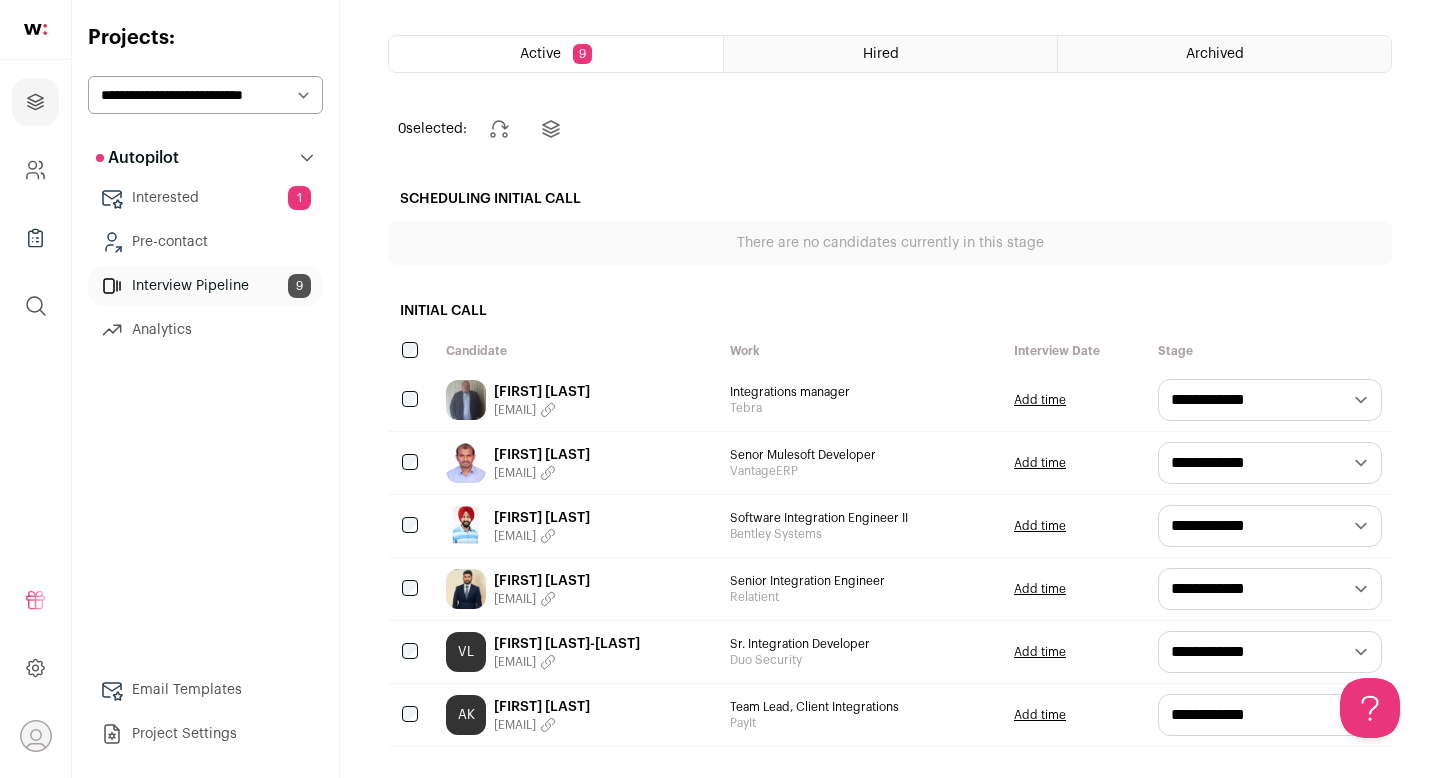 scroll, scrollTop: 0, scrollLeft: 0, axis: both 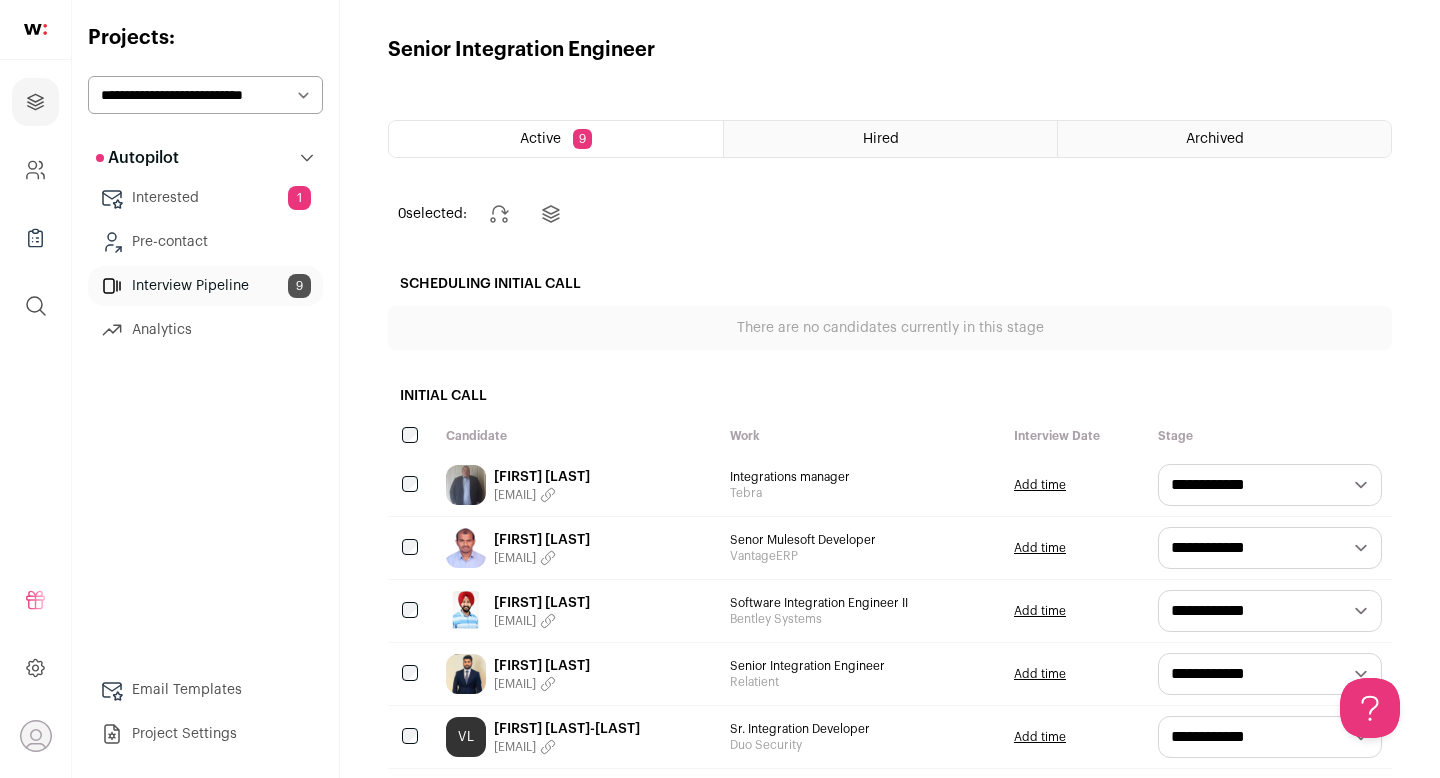 click on "**********" at bounding box center [205, 95] 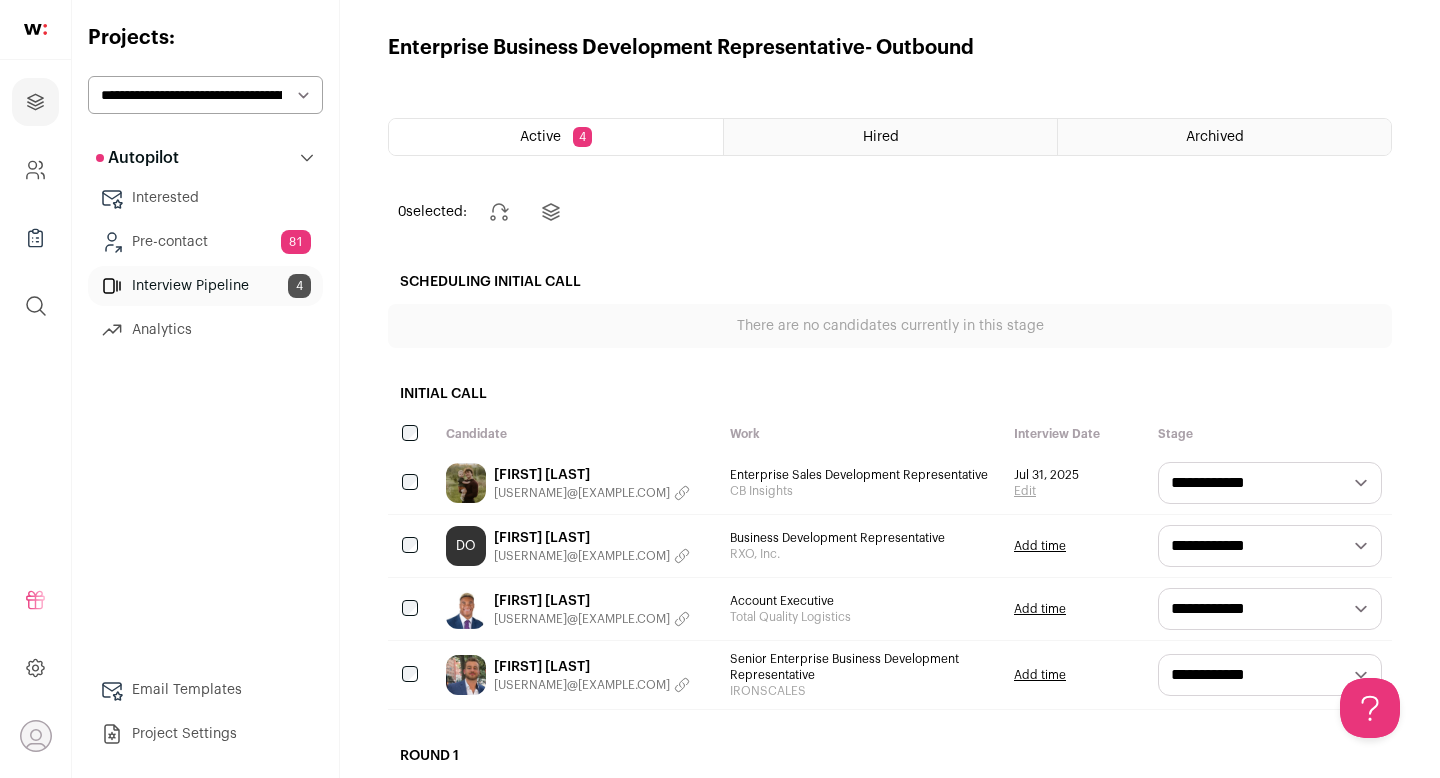 scroll, scrollTop: 3, scrollLeft: 0, axis: vertical 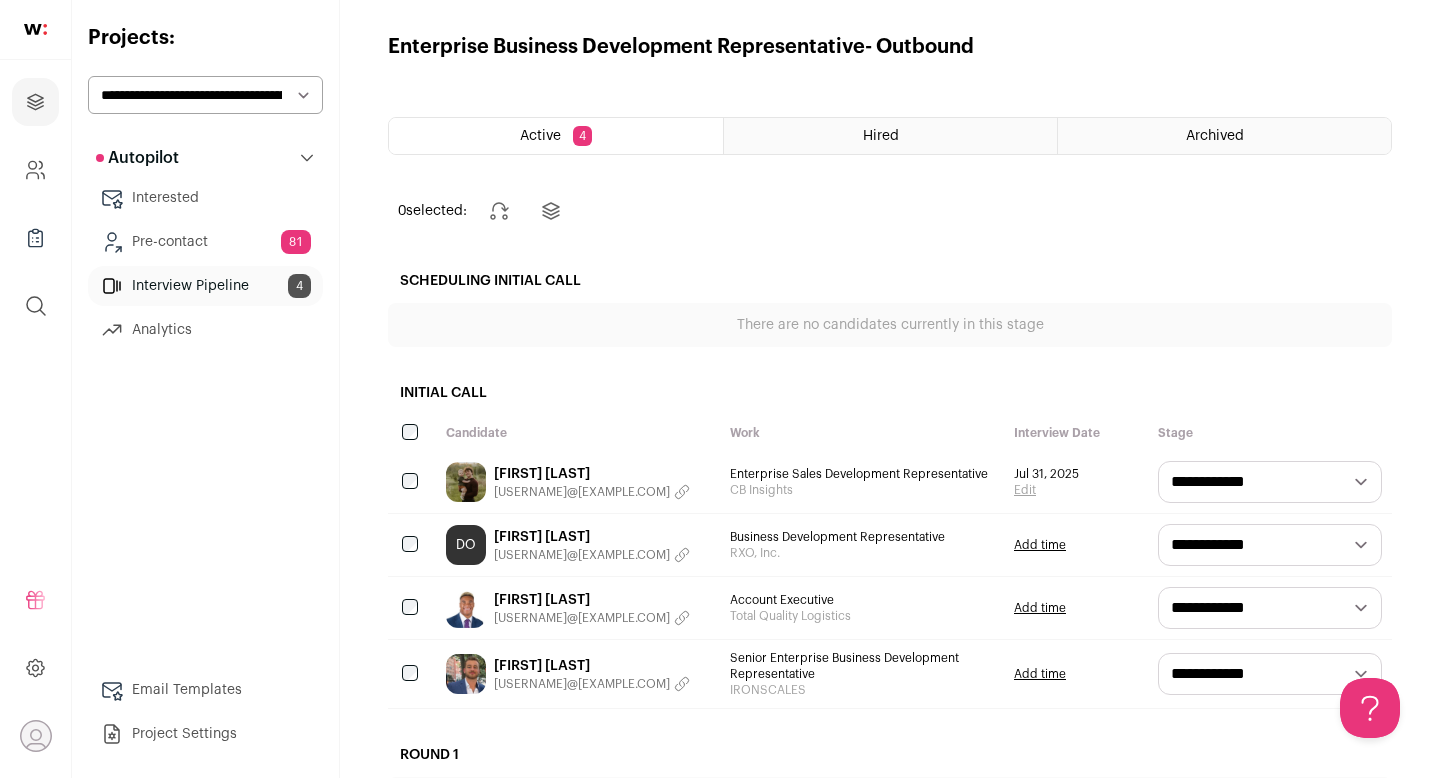 click on "Interview Pipeline
4" at bounding box center [205, 286] 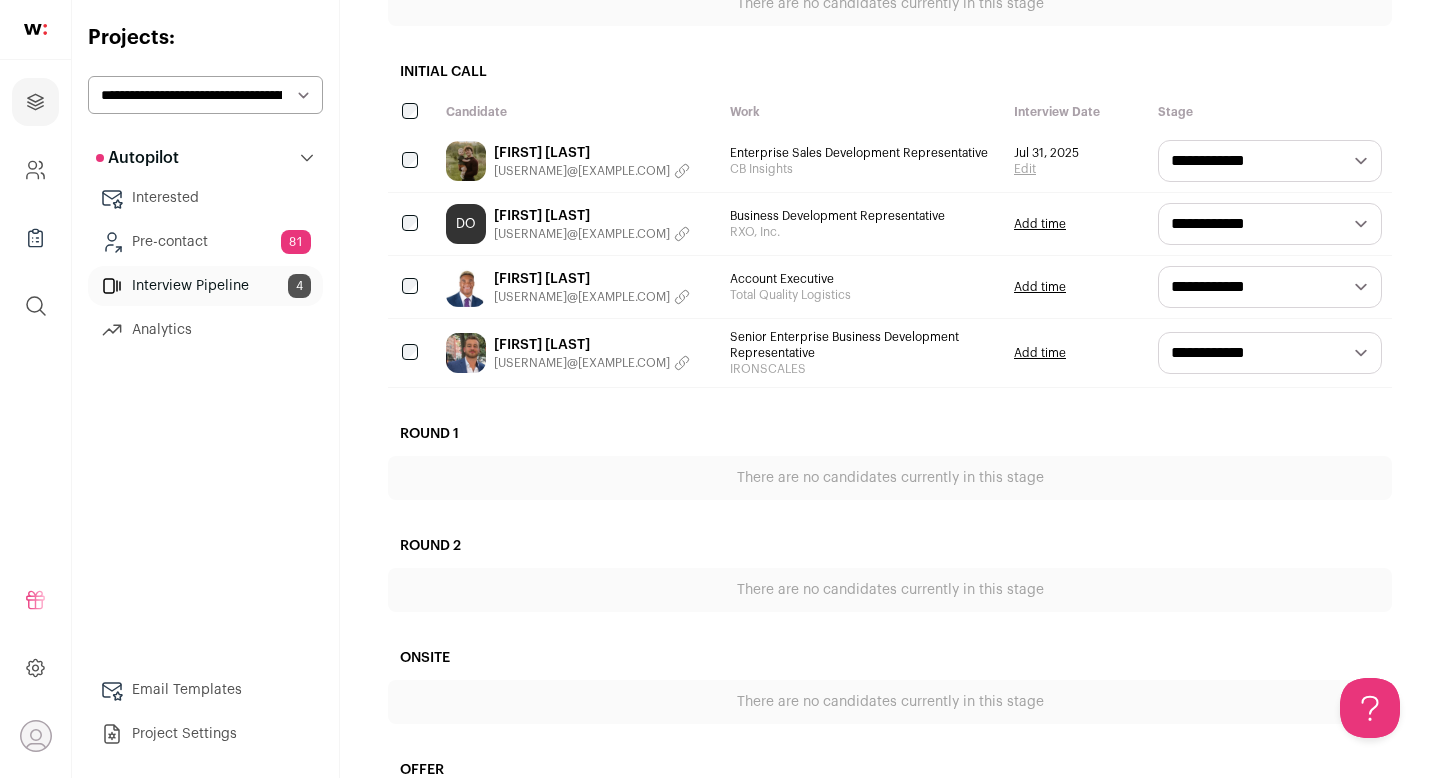 scroll, scrollTop: 418, scrollLeft: 0, axis: vertical 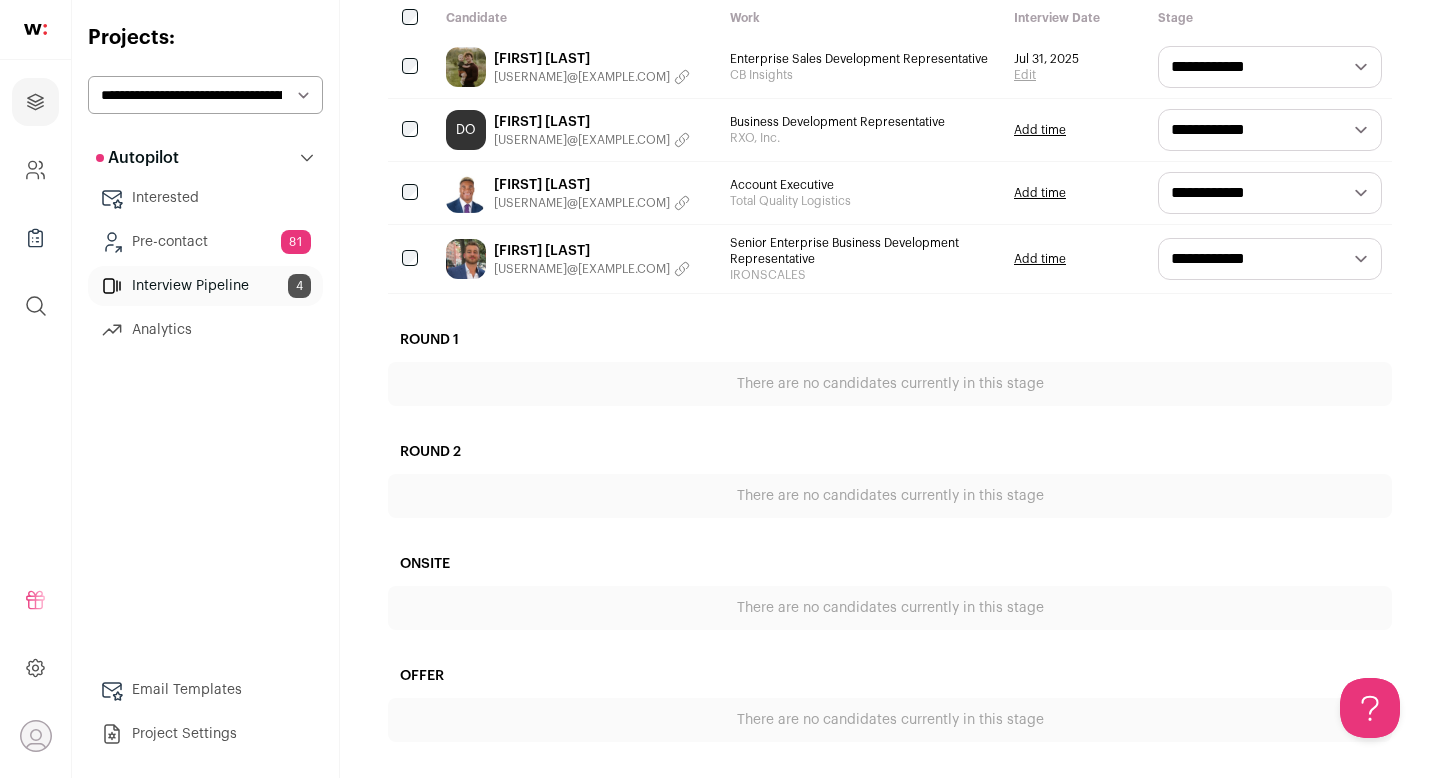 click on "**********" at bounding box center [205, 389] 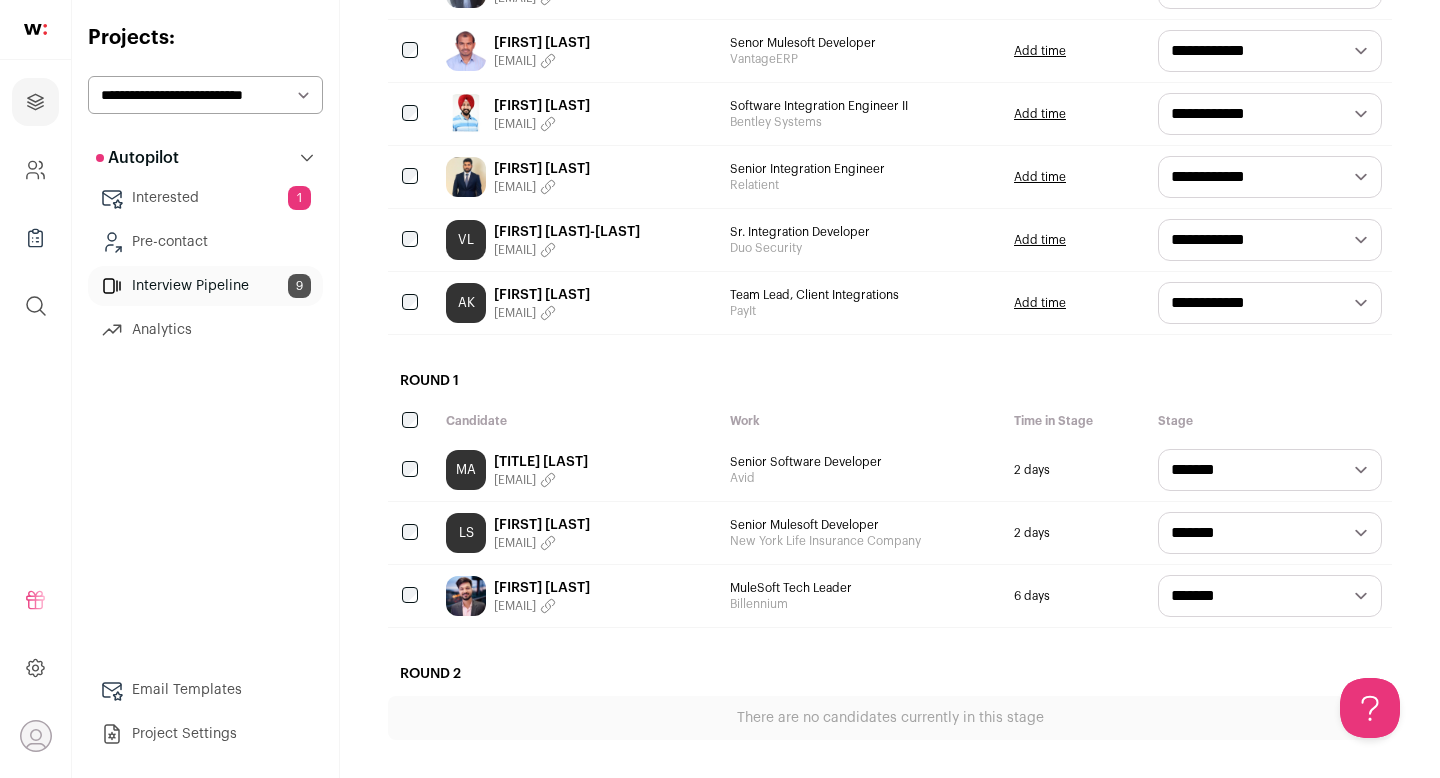 scroll, scrollTop: 643, scrollLeft: 0, axis: vertical 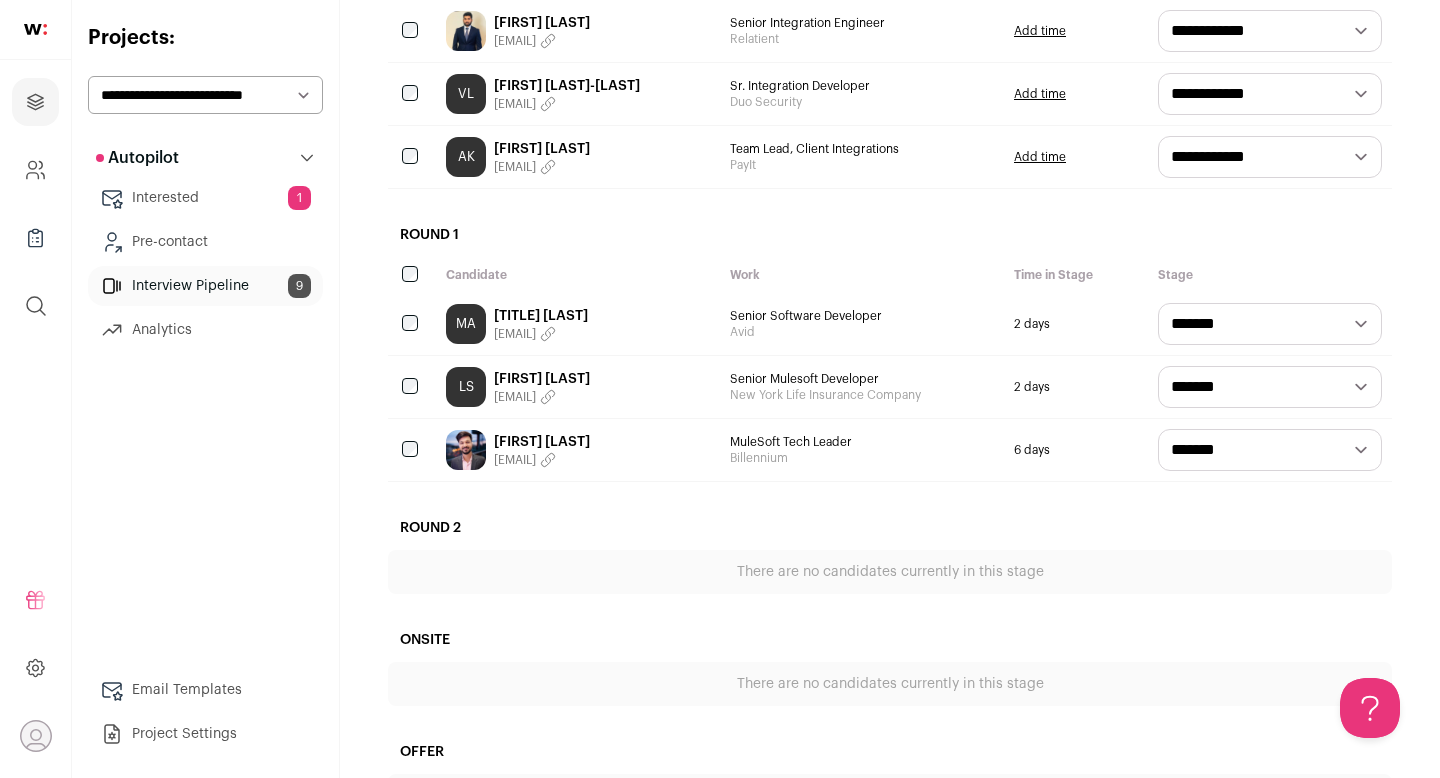 click on "**********" at bounding box center (205, 95) 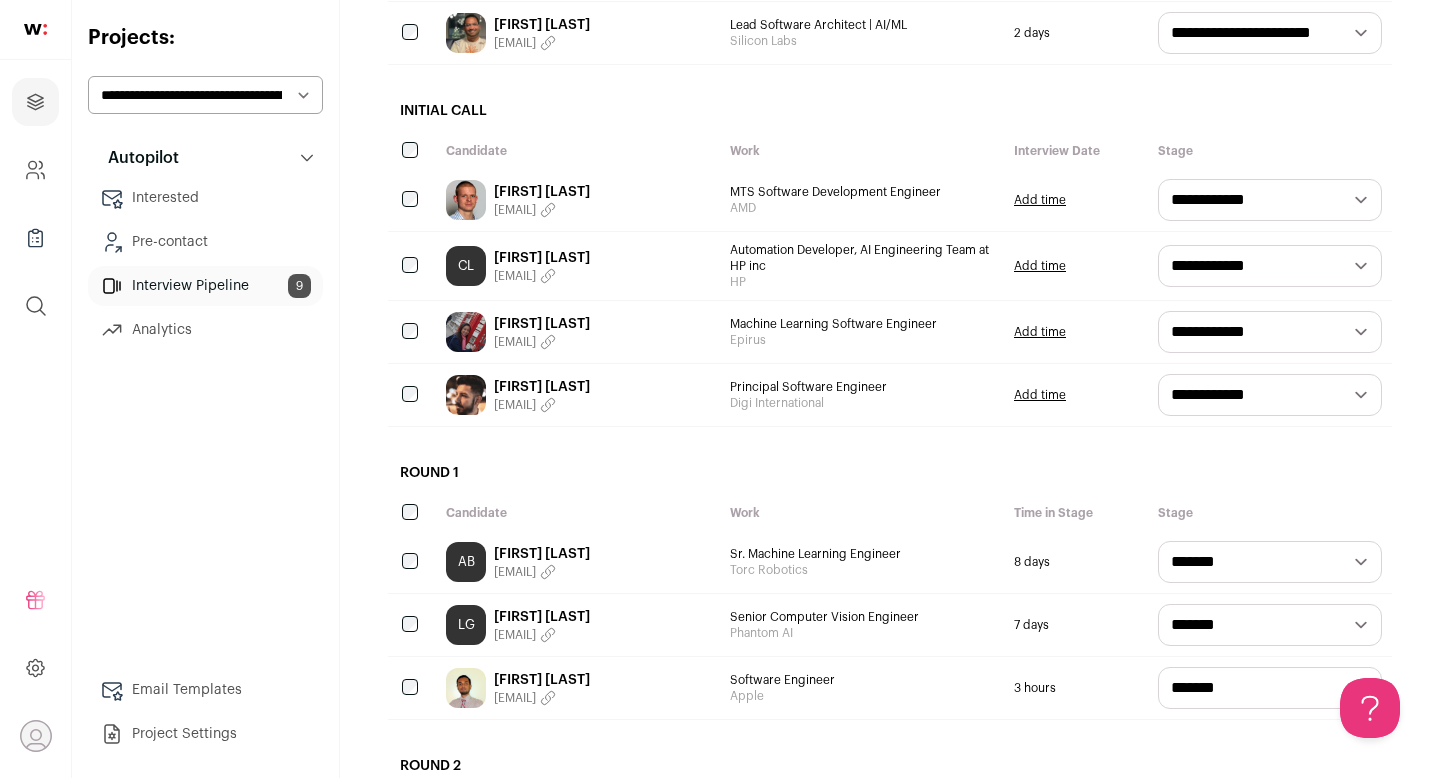 scroll, scrollTop: 444, scrollLeft: 0, axis: vertical 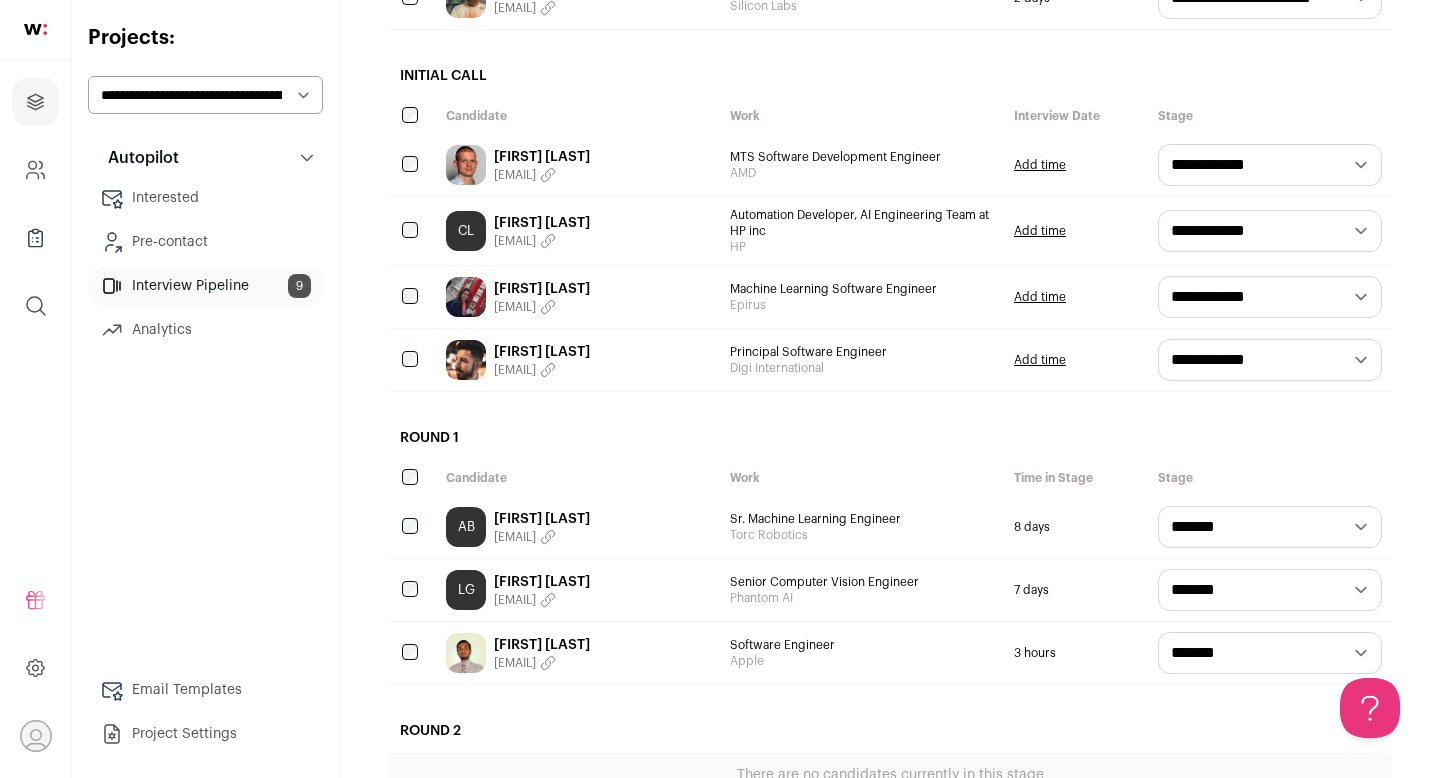 click on "**********" at bounding box center [205, 95] 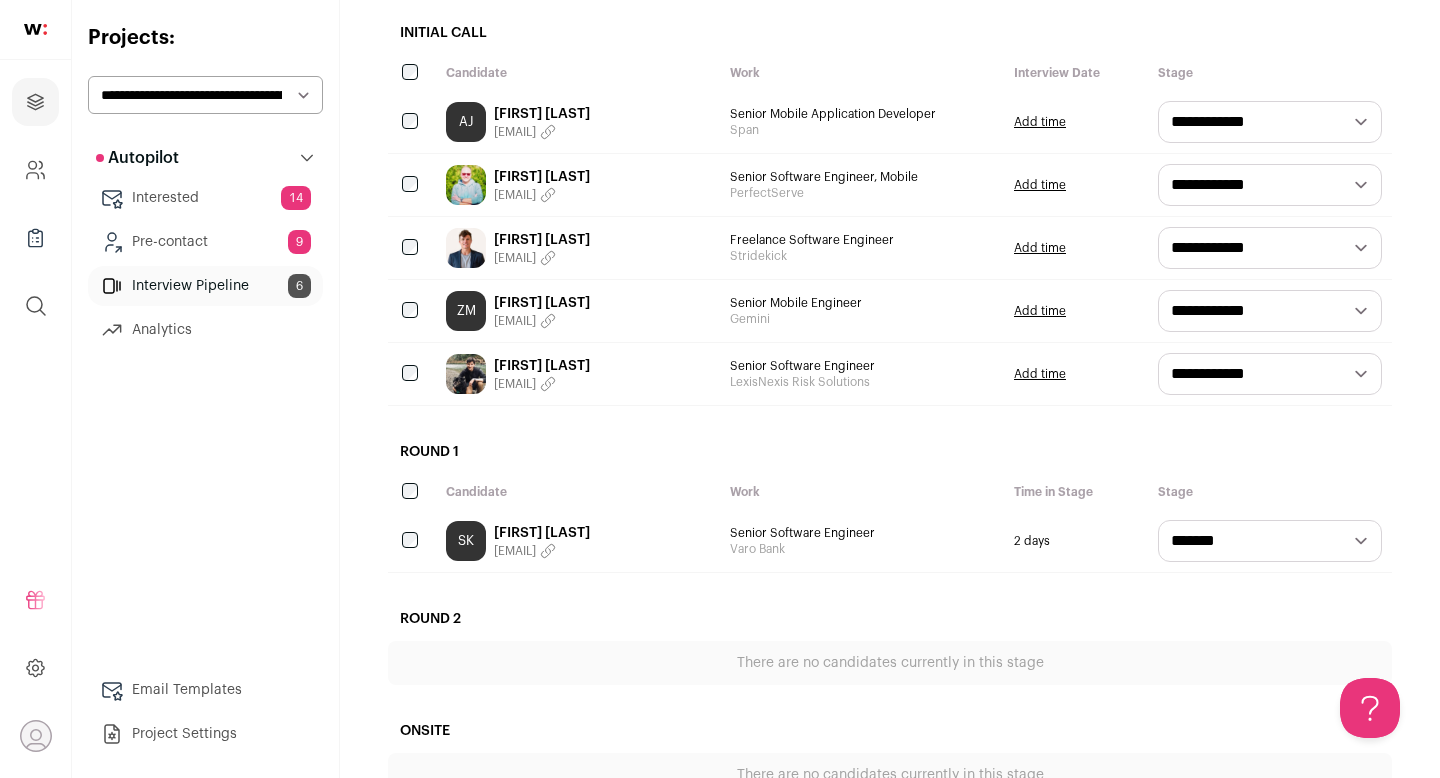 scroll, scrollTop: 367, scrollLeft: 0, axis: vertical 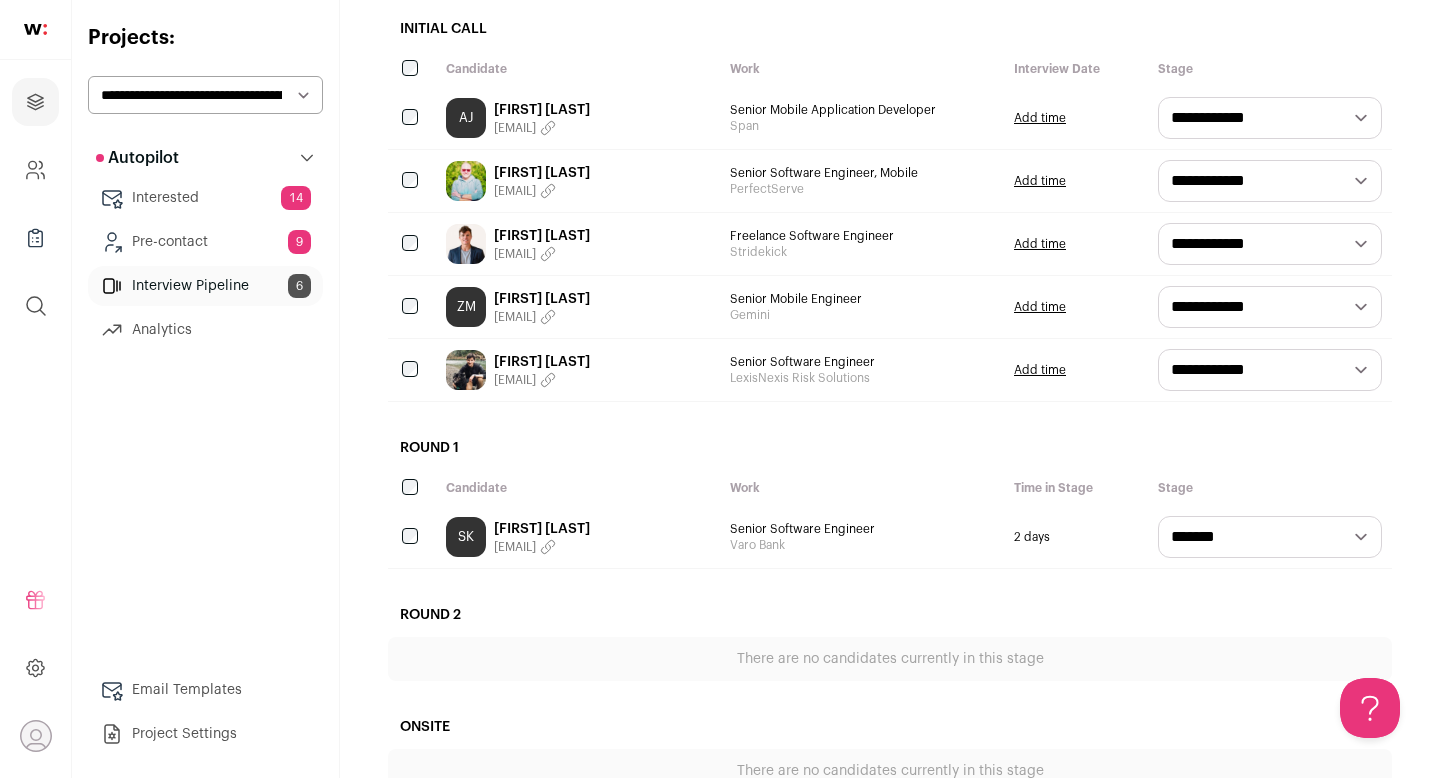 click on "**********" at bounding box center (205, 95) 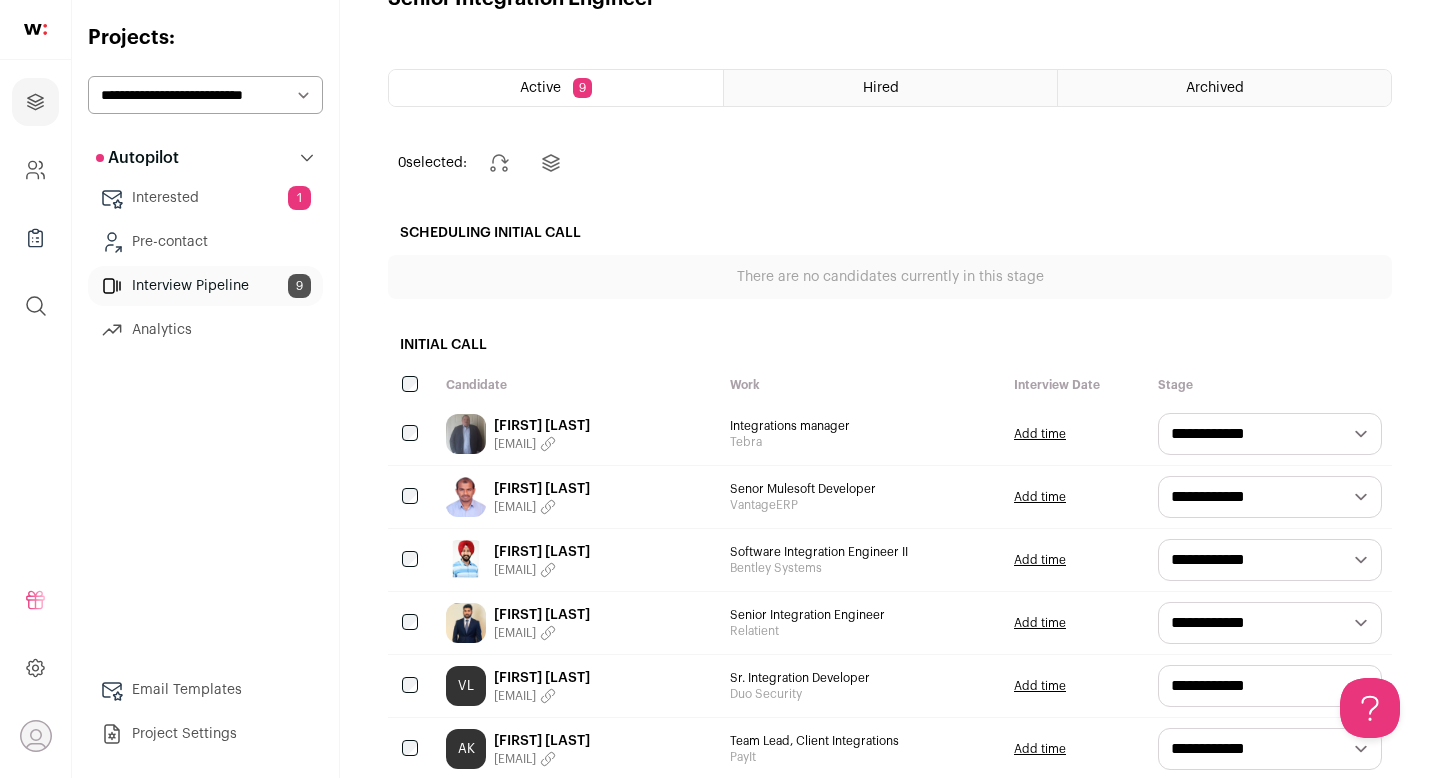 scroll, scrollTop: 58, scrollLeft: 0, axis: vertical 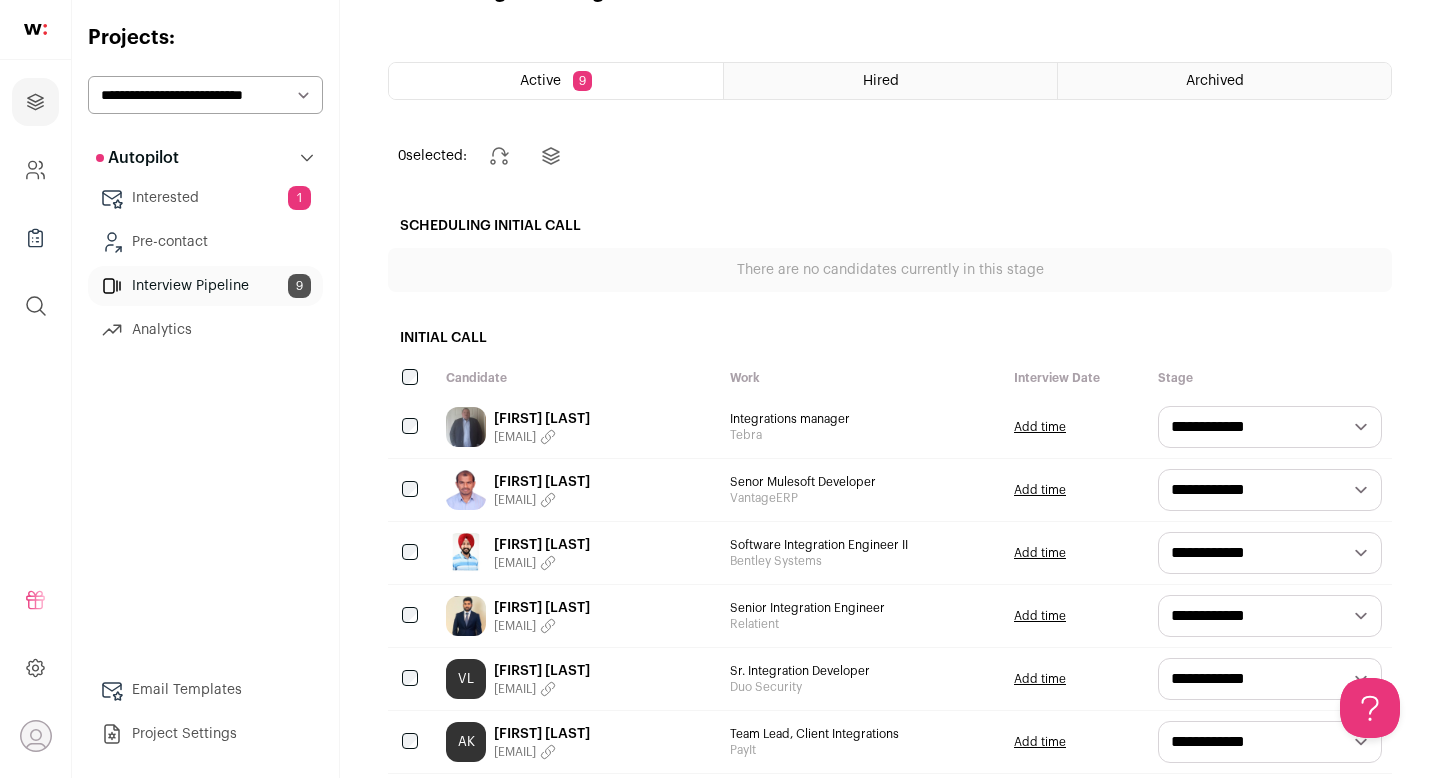 click on "Analytics" at bounding box center [205, 330] 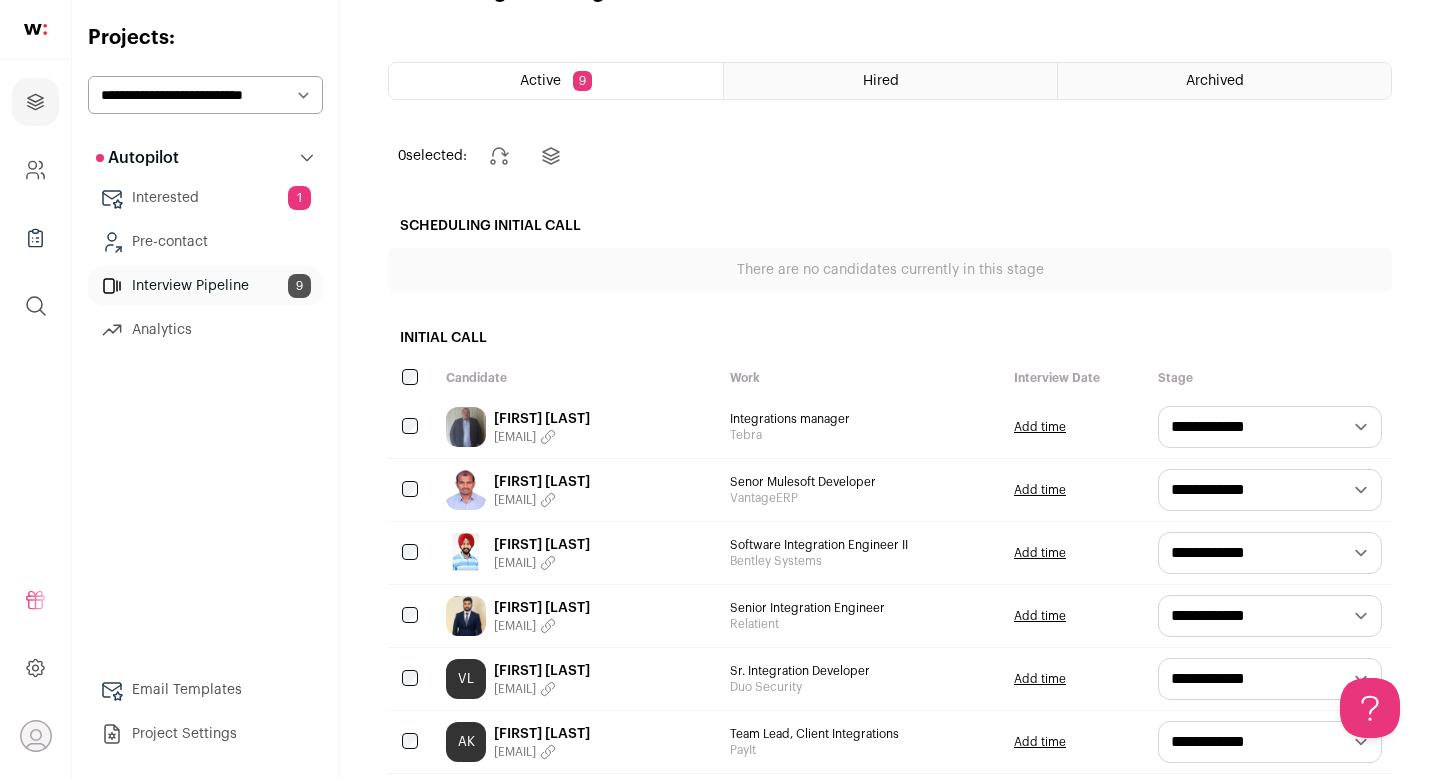 scroll, scrollTop: 0, scrollLeft: 0, axis: both 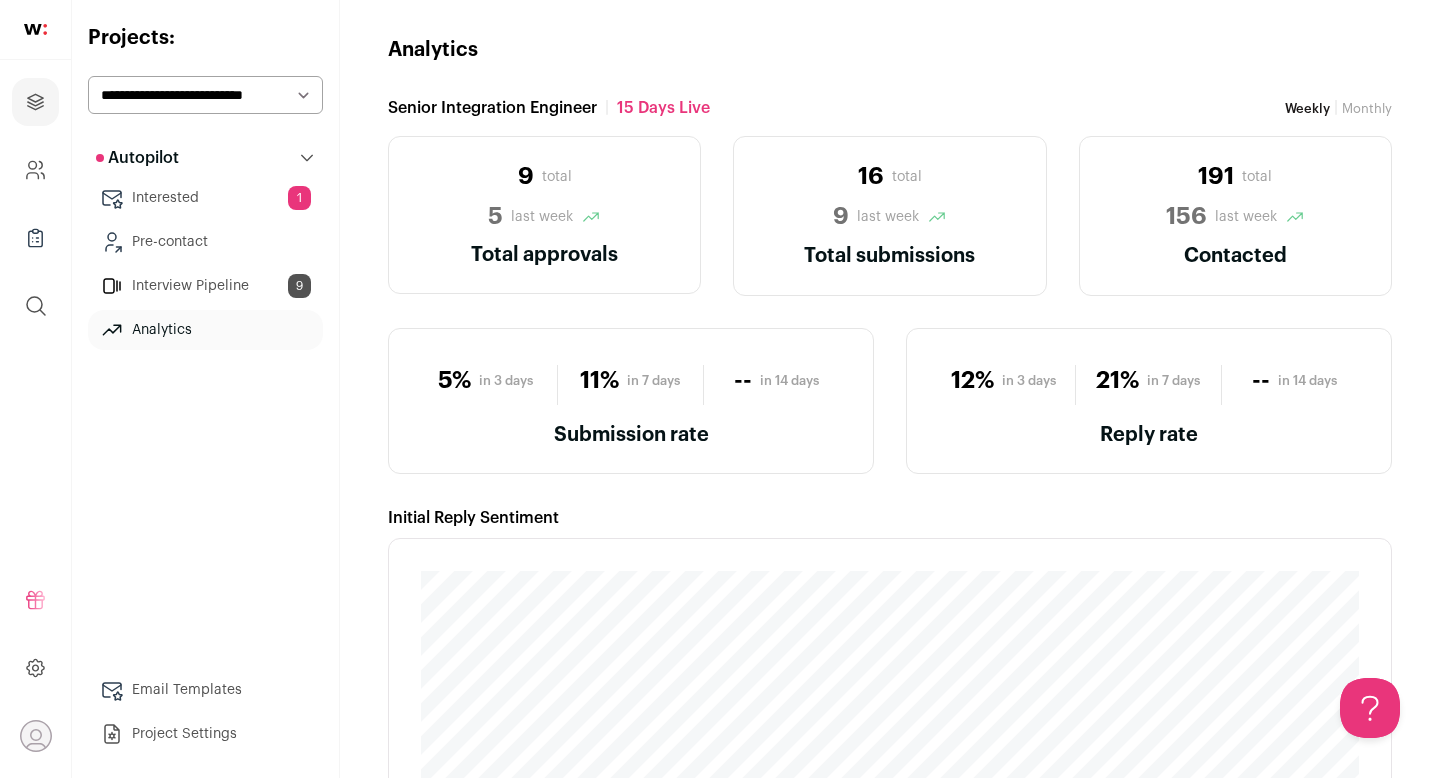 click on "Monthly" at bounding box center (1367, 108) 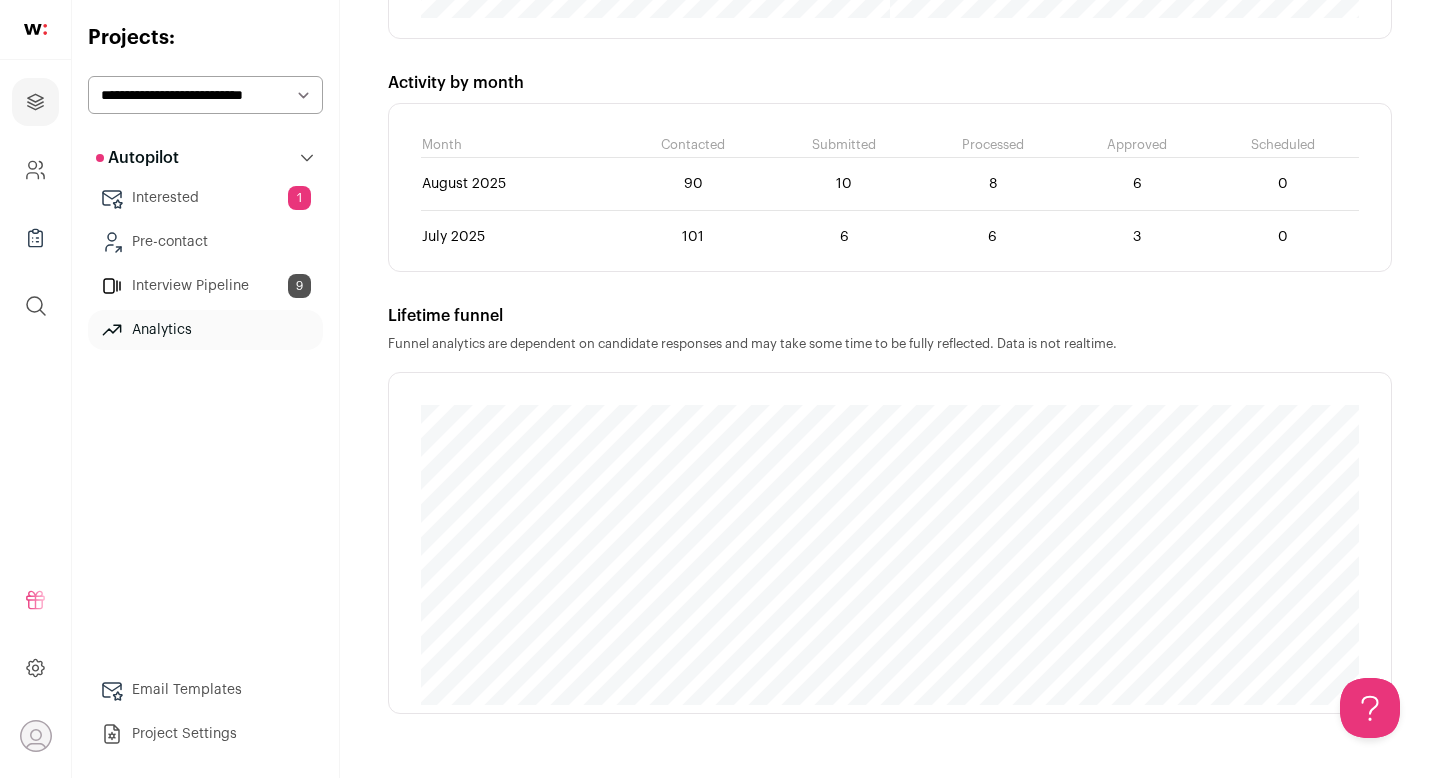 scroll, scrollTop: 1189, scrollLeft: 0, axis: vertical 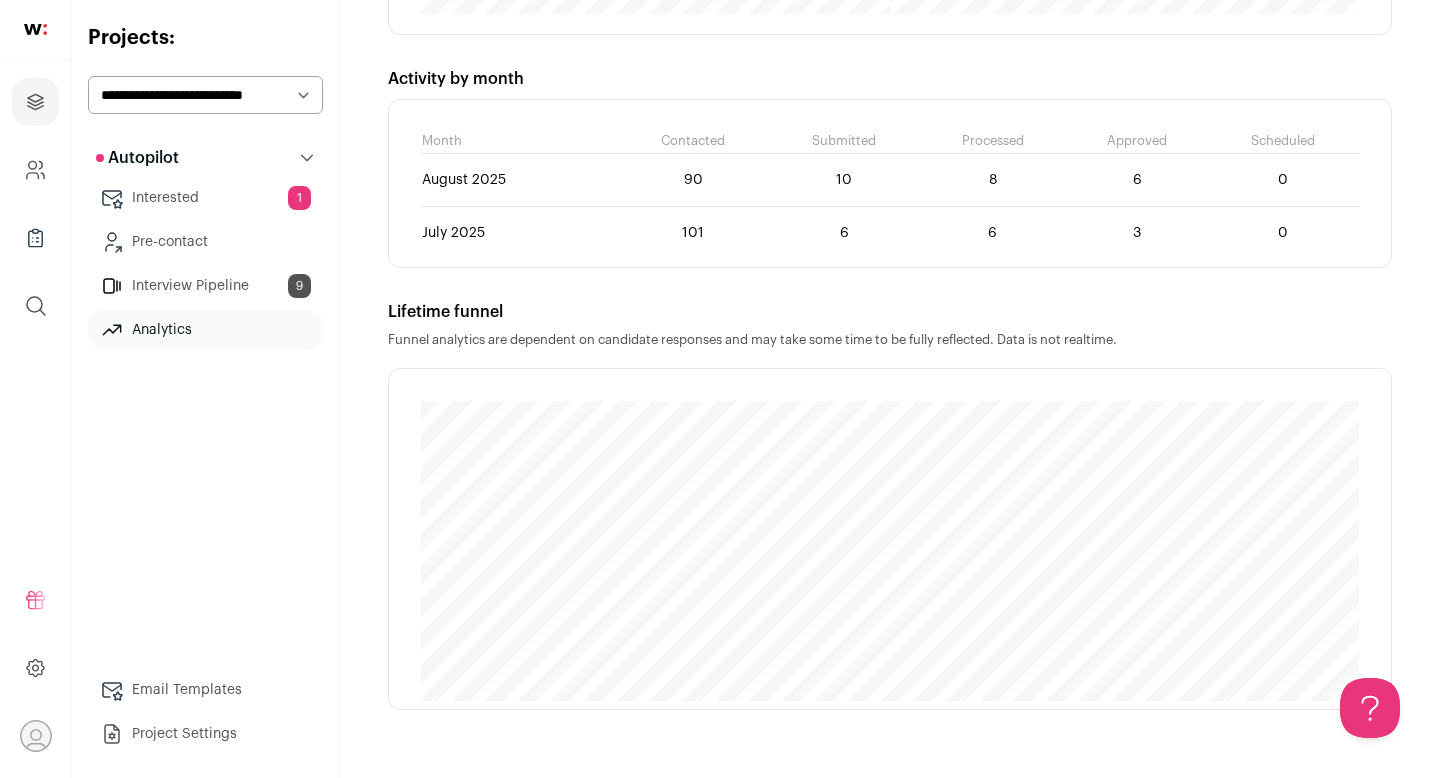 click on "Interview Pipeline
9" at bounding box center [205, 286] 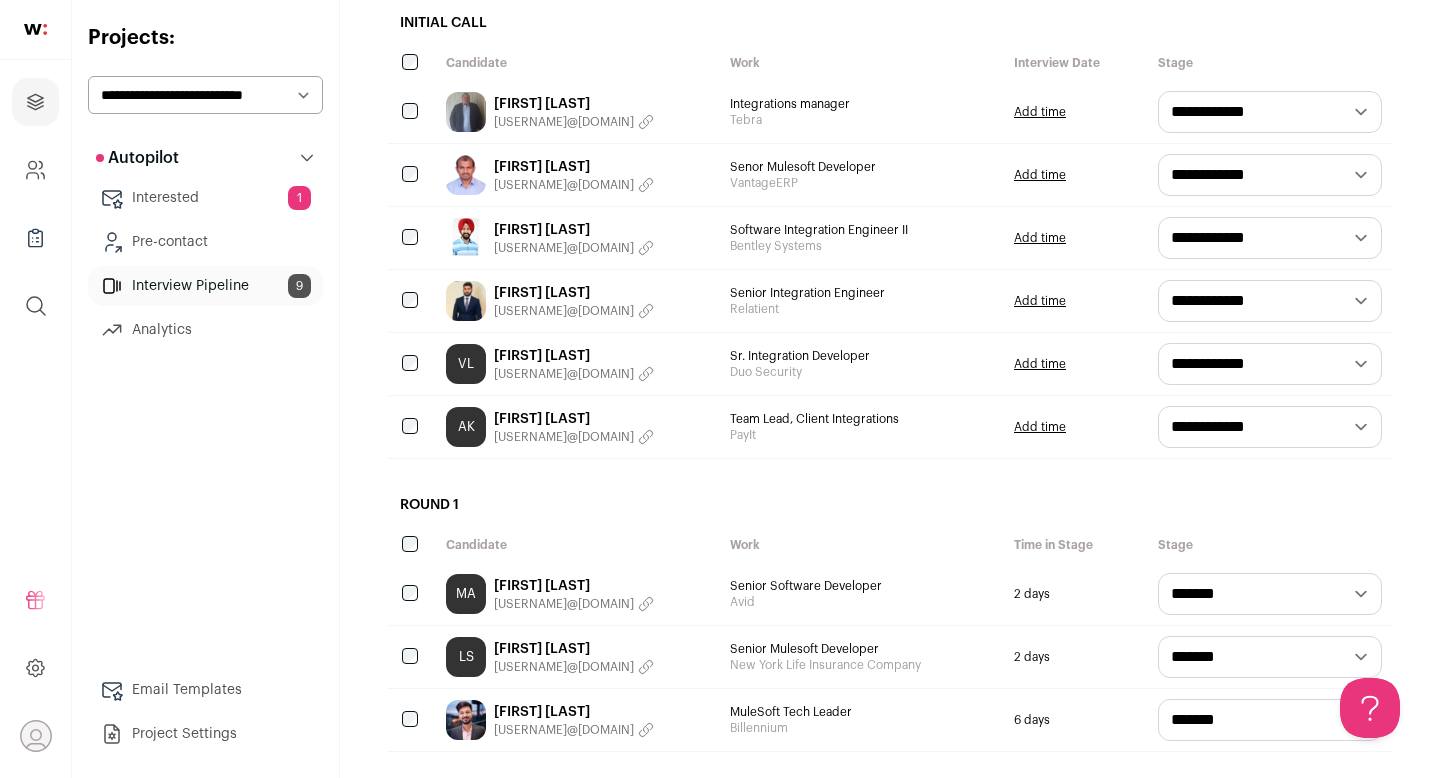 scroll, scrollTop: 458, scrollLeft: 0, axis: vertical 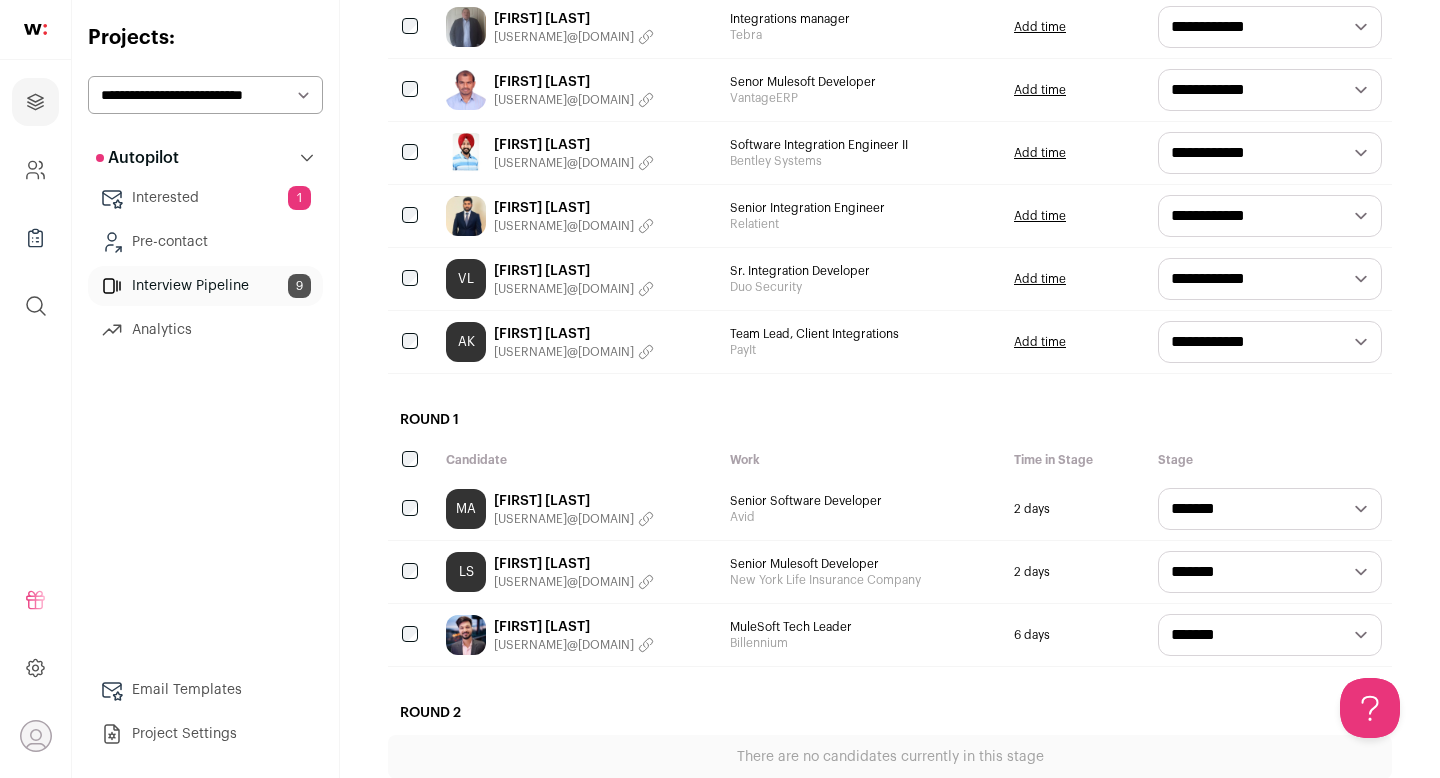 click on "**********" at bounding box center [205, 95] 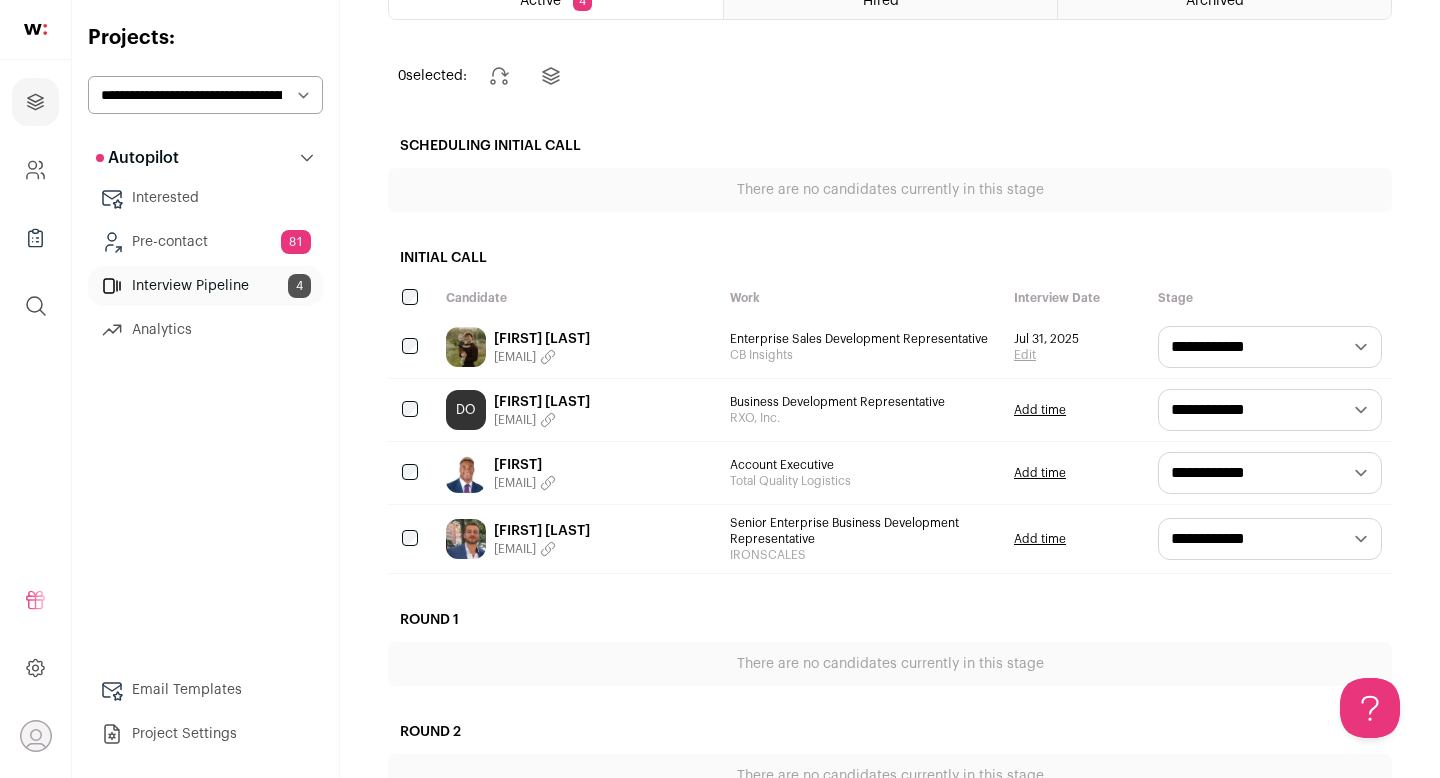 scroll, scrollTop: 392, scrollLeft: 0, axis: vertical 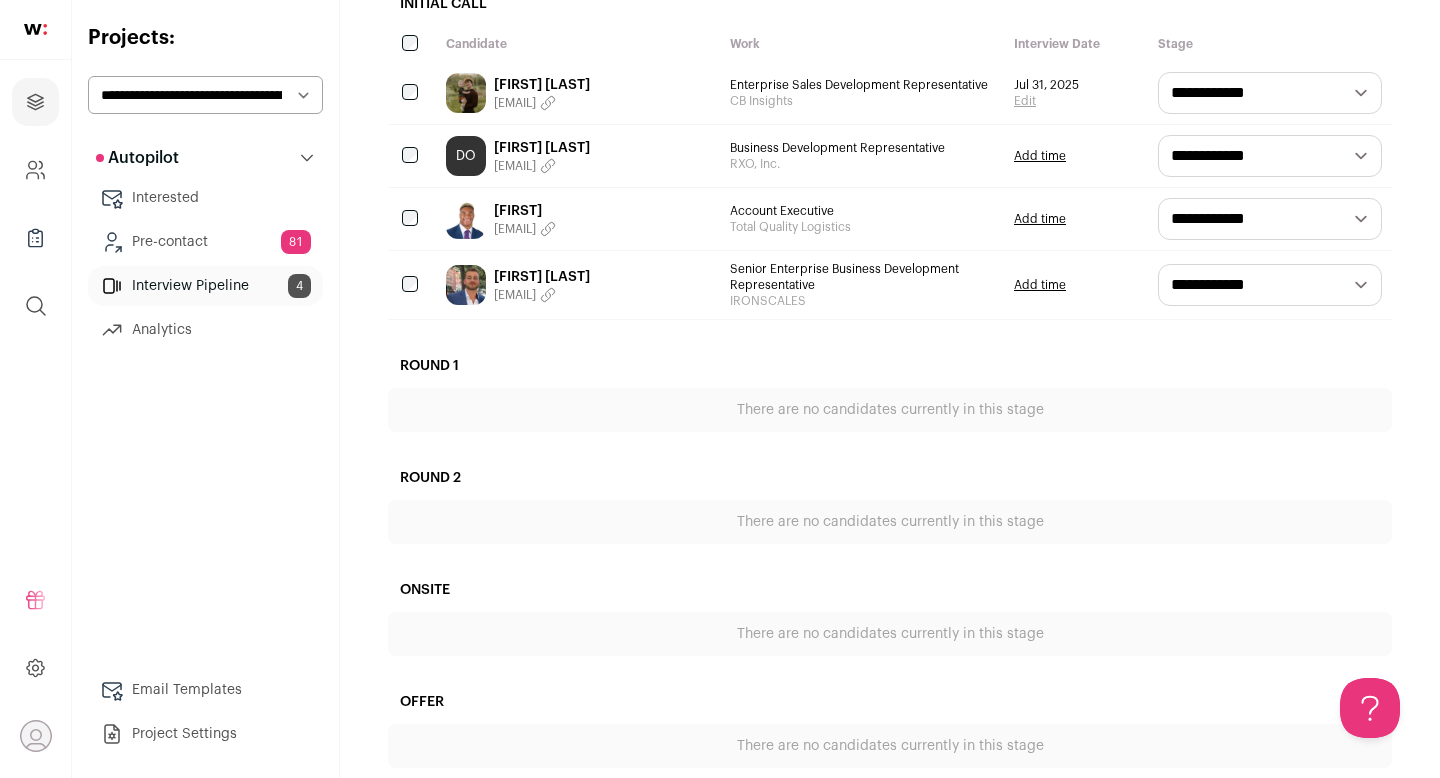 click on "**********" at bounding box center [205, 95] 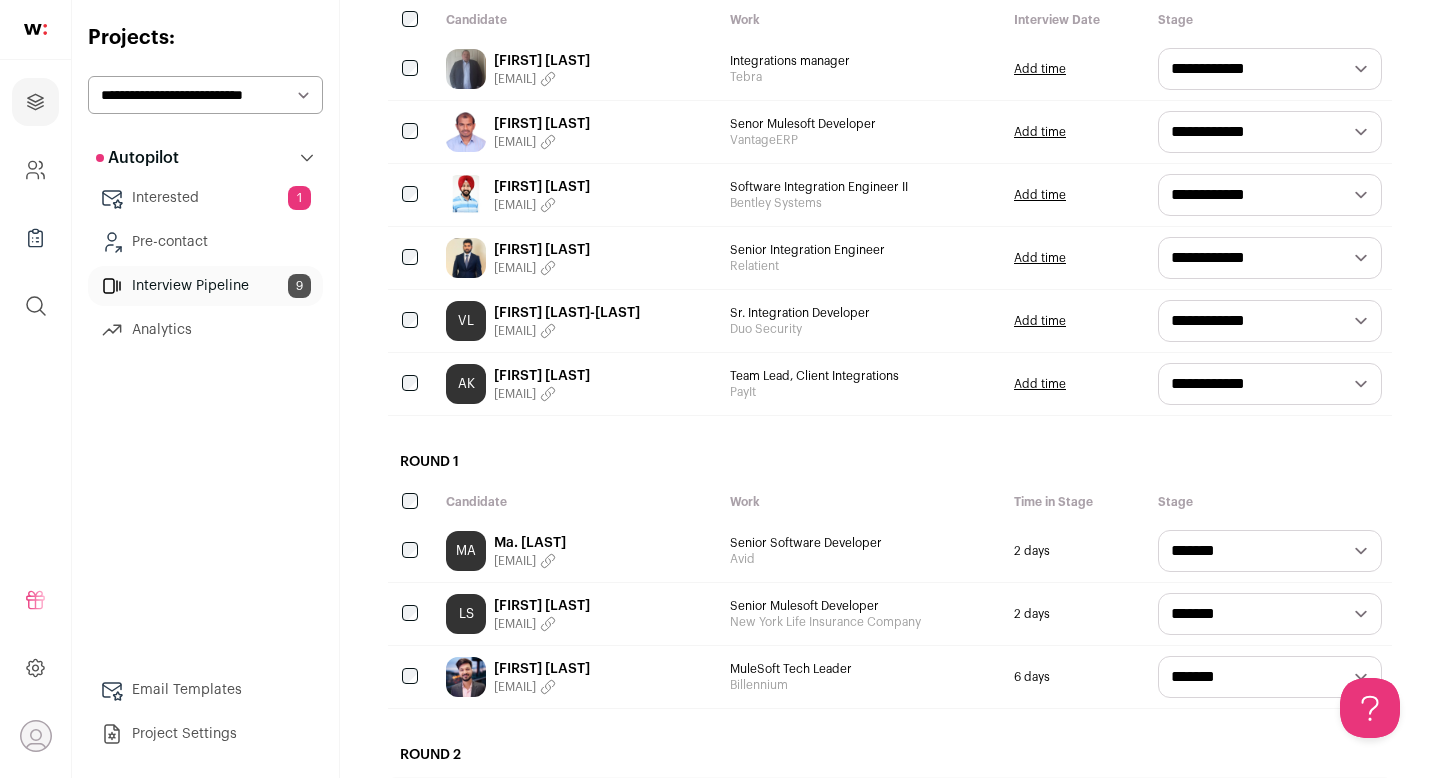 scroll, scrollTop: 439, scrollLeft: 0, axis: vertical 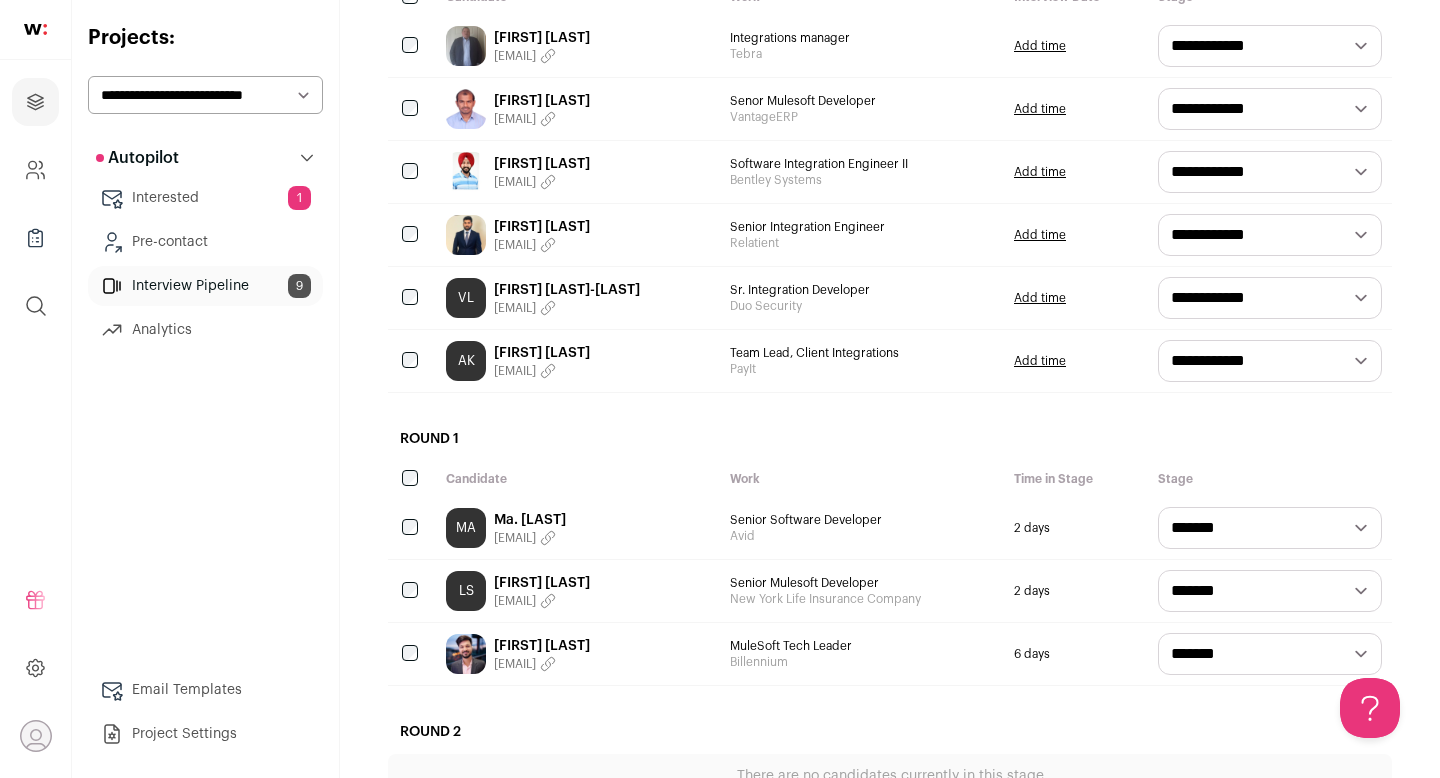 click on "**********" at bounding box center (205, 95) 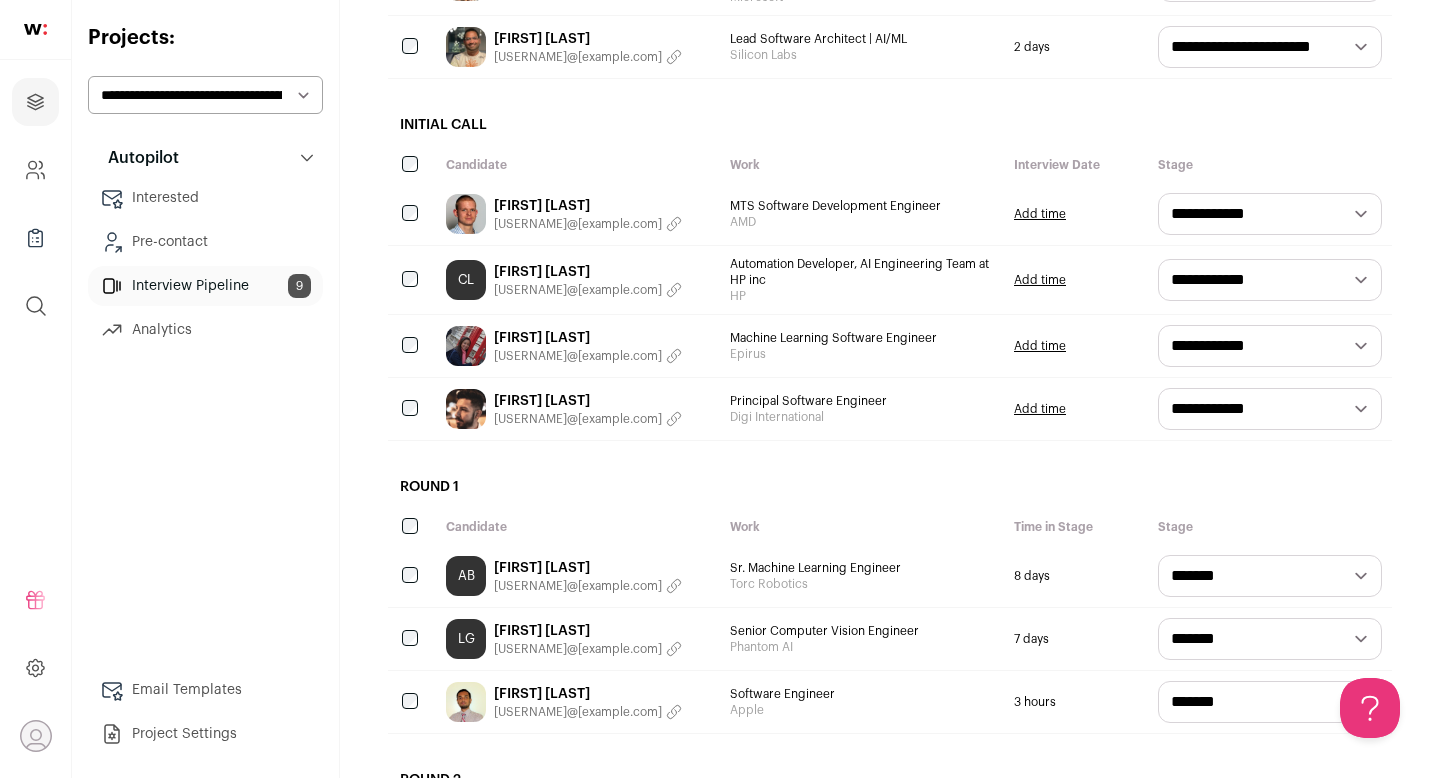 scroll, scrollTop: 501, scrollLeft: 0, axis: vertical 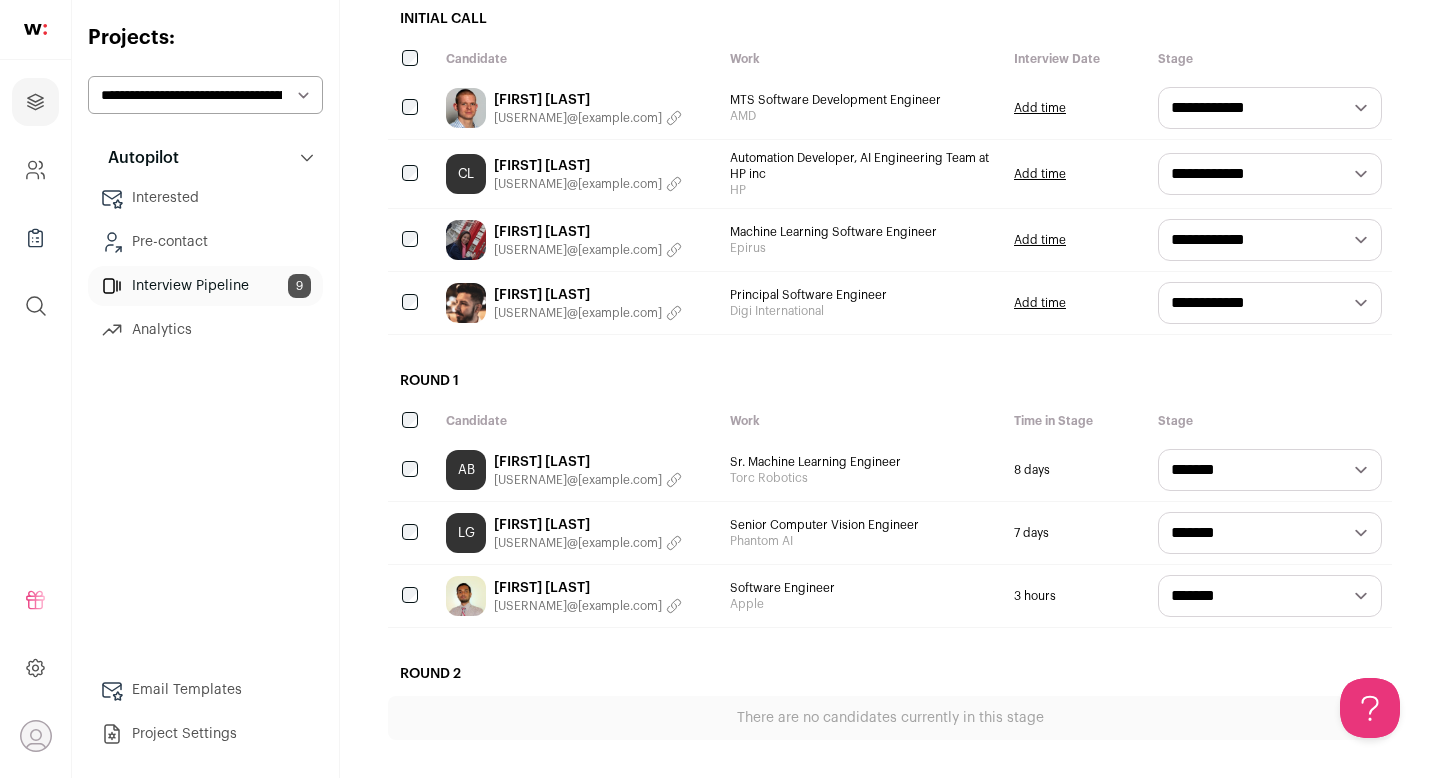 click on "**********" at bounding box center [205, 95] 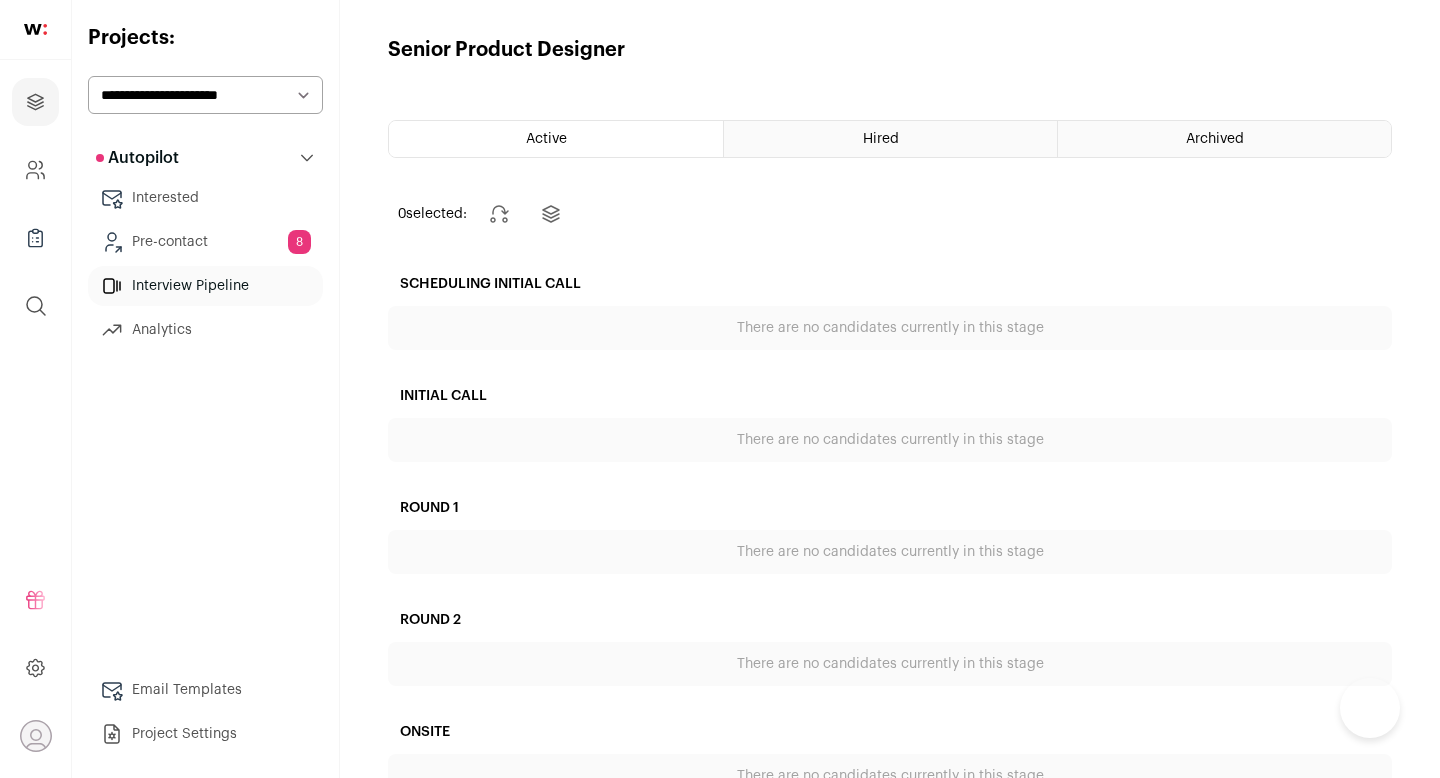 click on "**********" at bounding box center (205, 95) 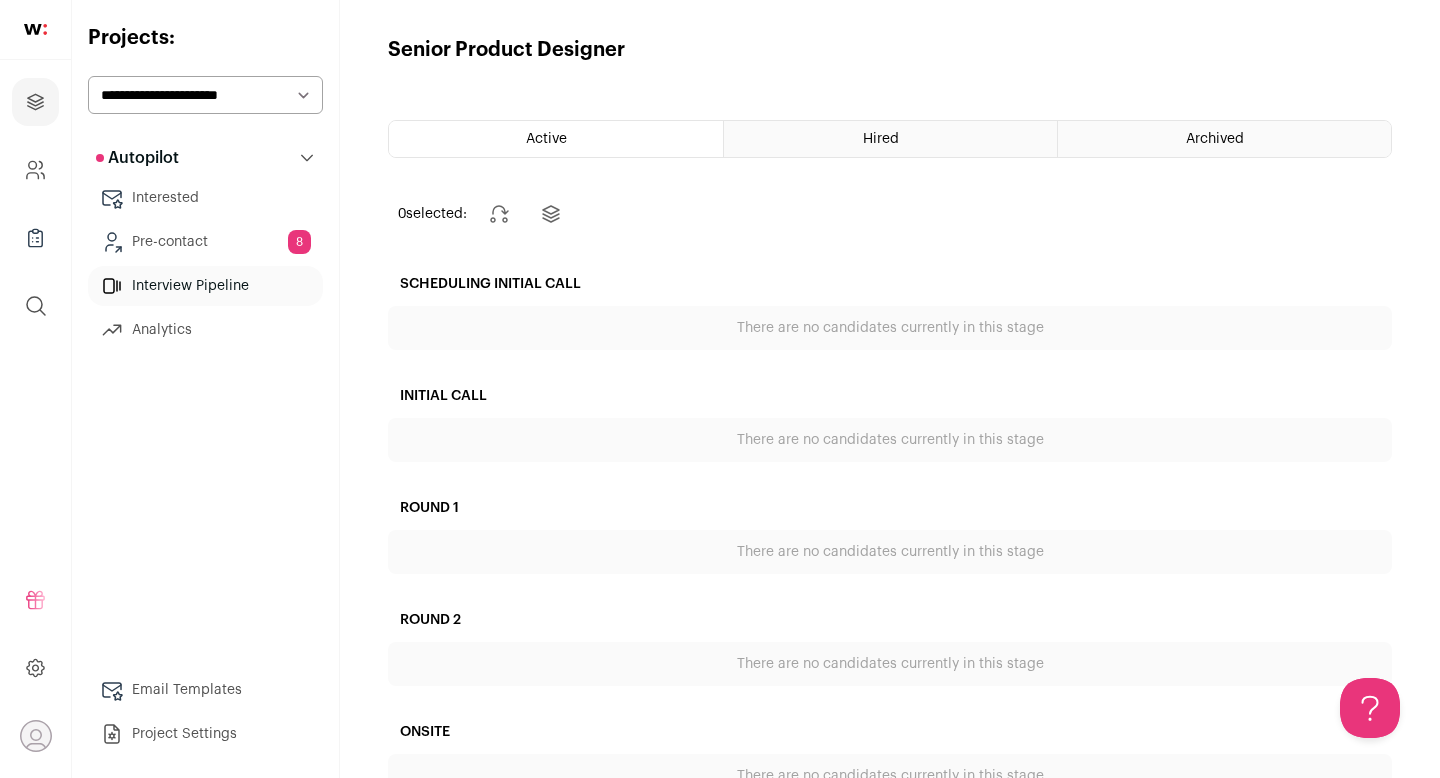 scroll, scrollTop: 0, scrollLeft: 0, axis: both 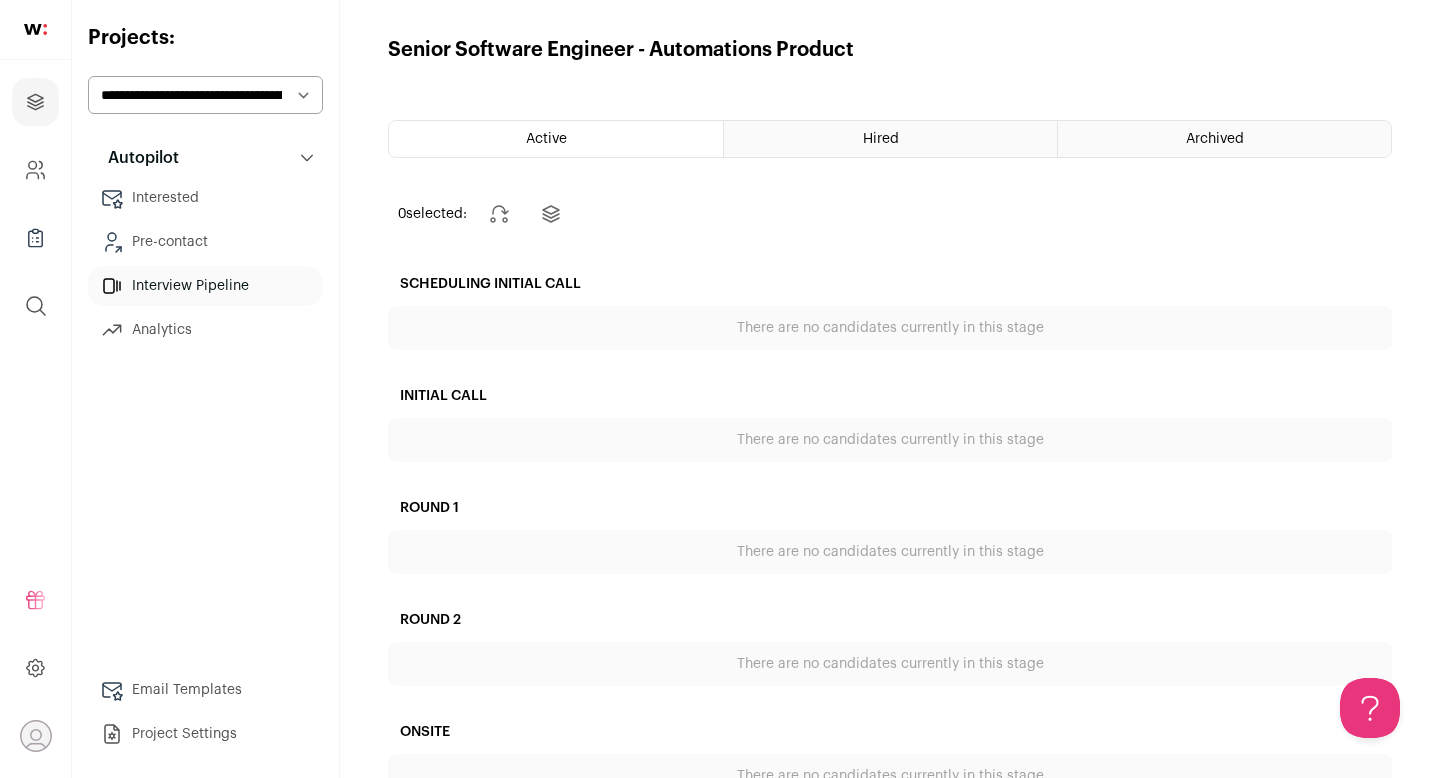 click on "**********" at bounding box center [205, 95] 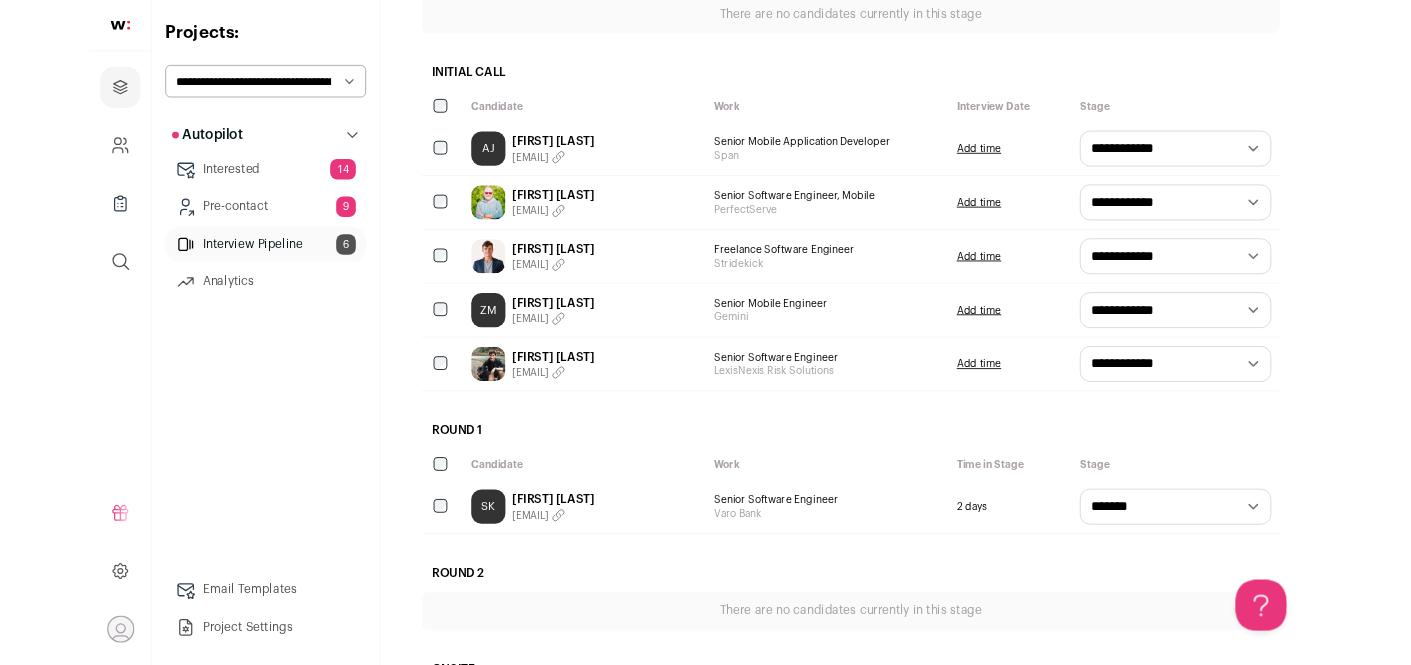 scroll, scrollTop: 415, scrollLeft: 0, axis: vertical 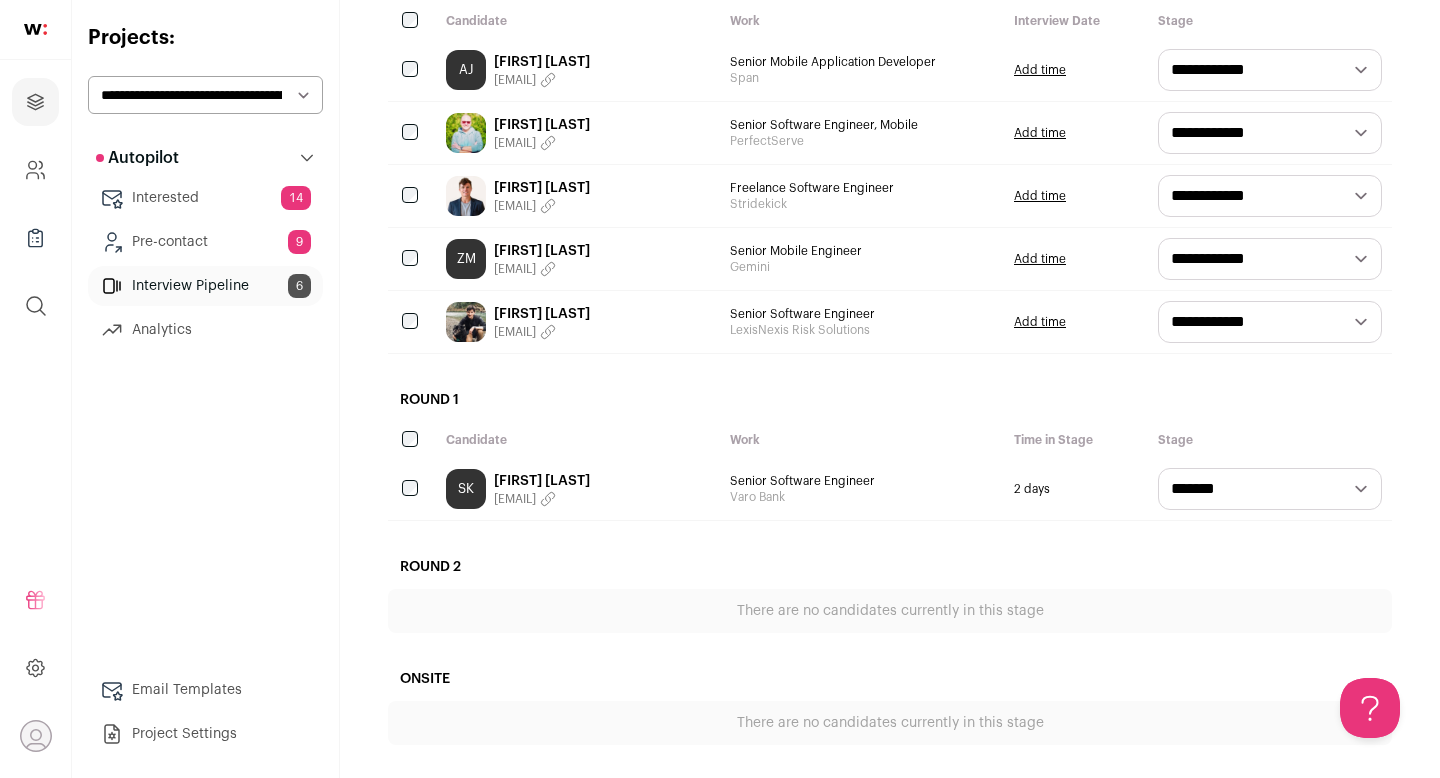 click on "**********" at bounding box center (205, 389) 